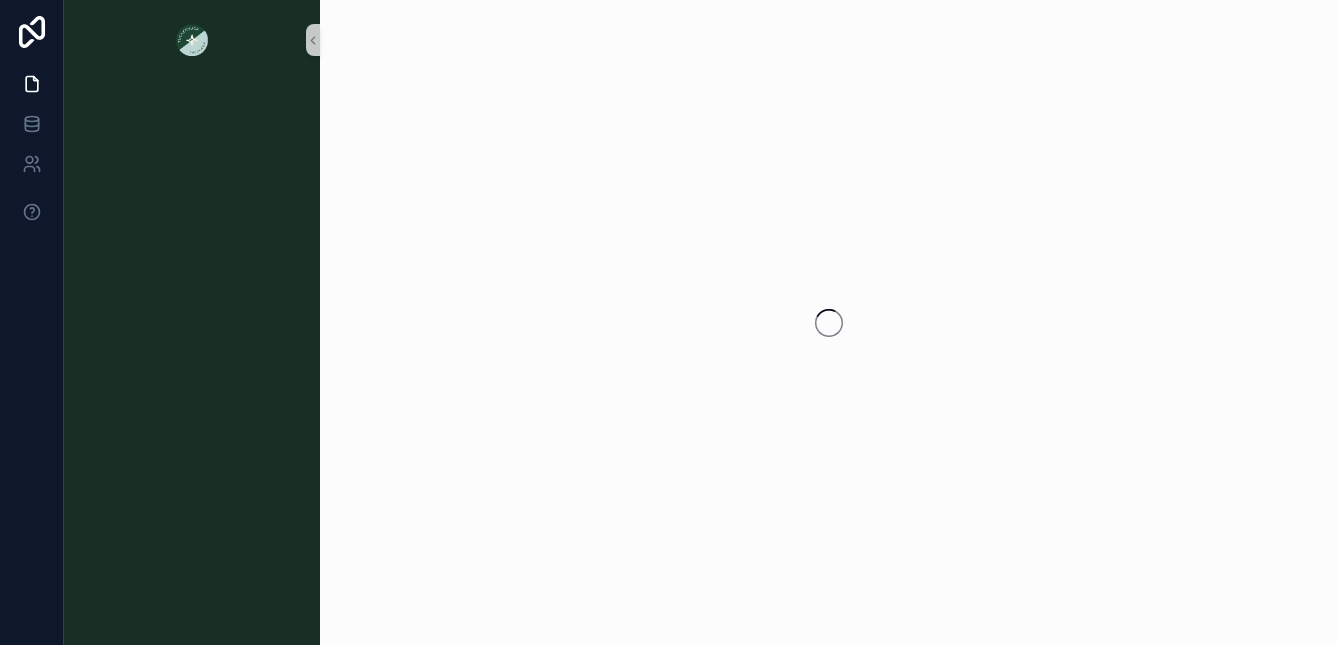 scroll, scrollTop: 0, scrollLeft: 0, axis: both 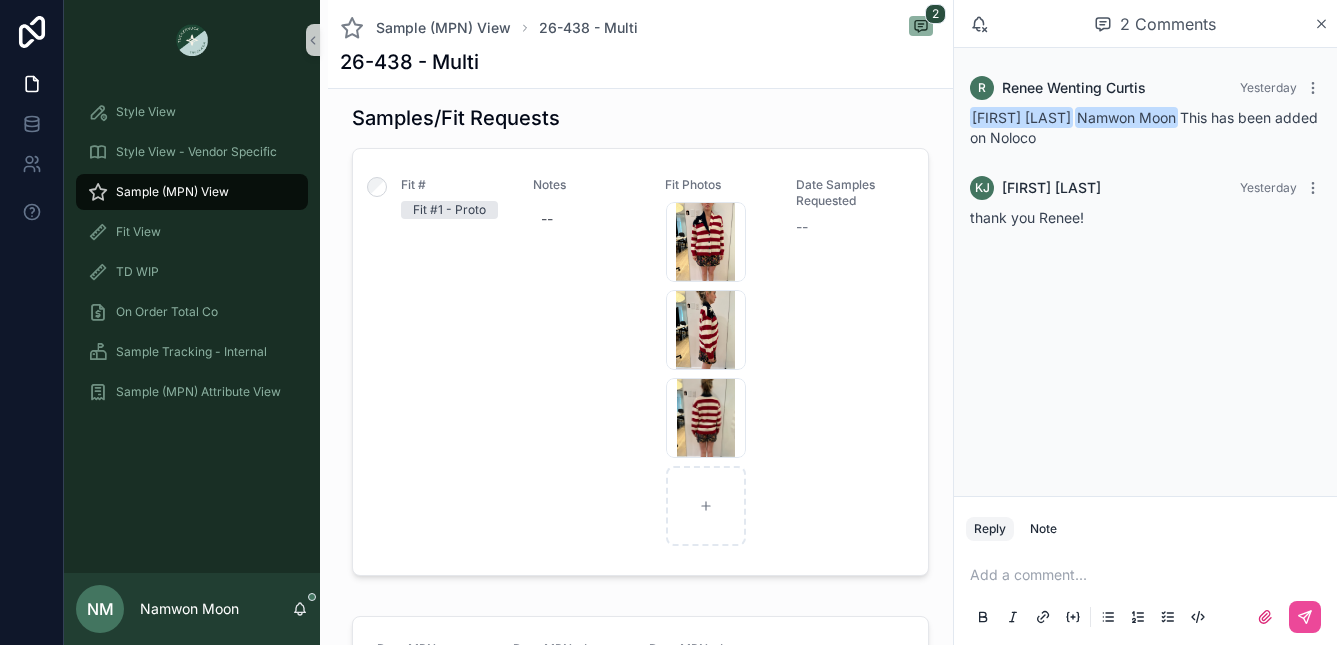 click on "Sample (MPN) View" at bounding box center (172, 192) 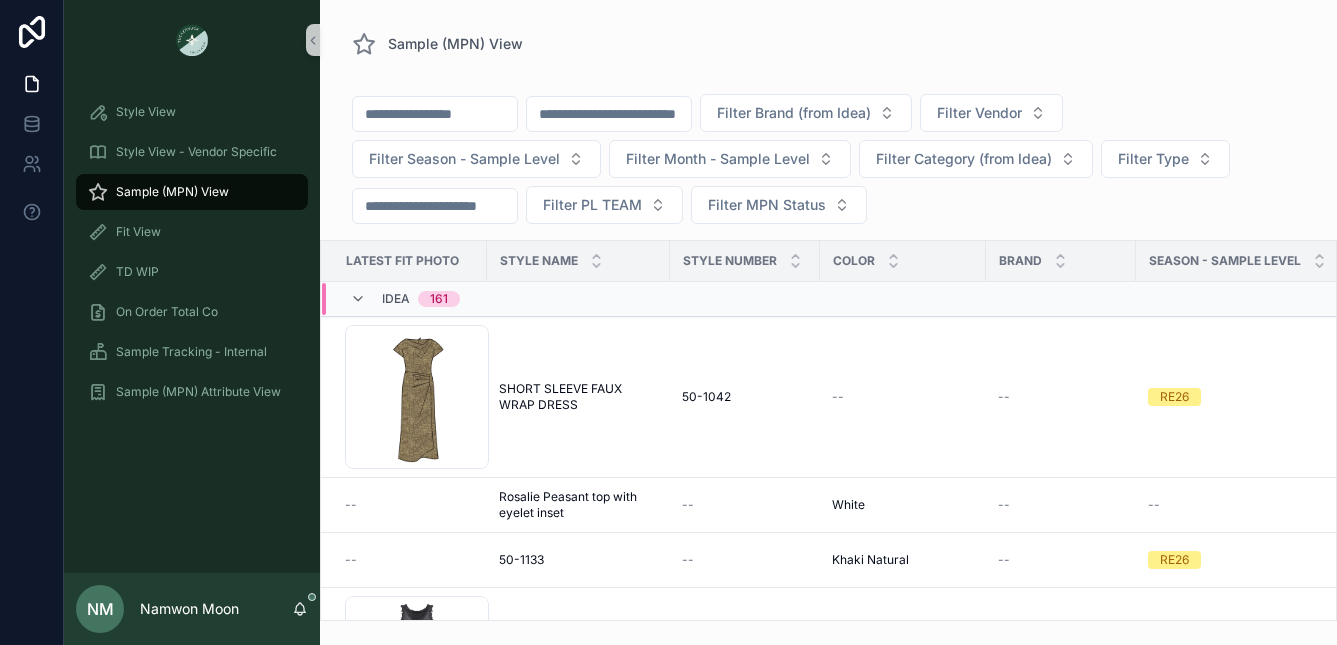 click at bounding box center [609, 114] 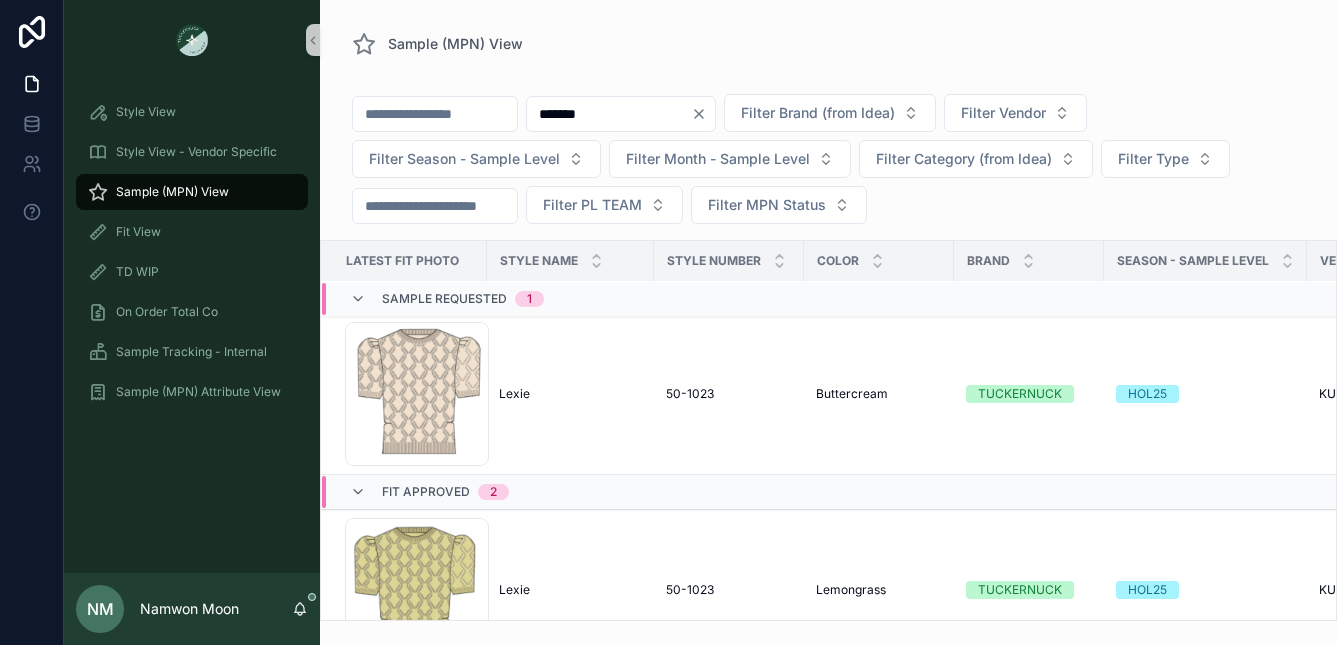 scroll, scrollTop: 0, scrollLeft: 0, axis: both 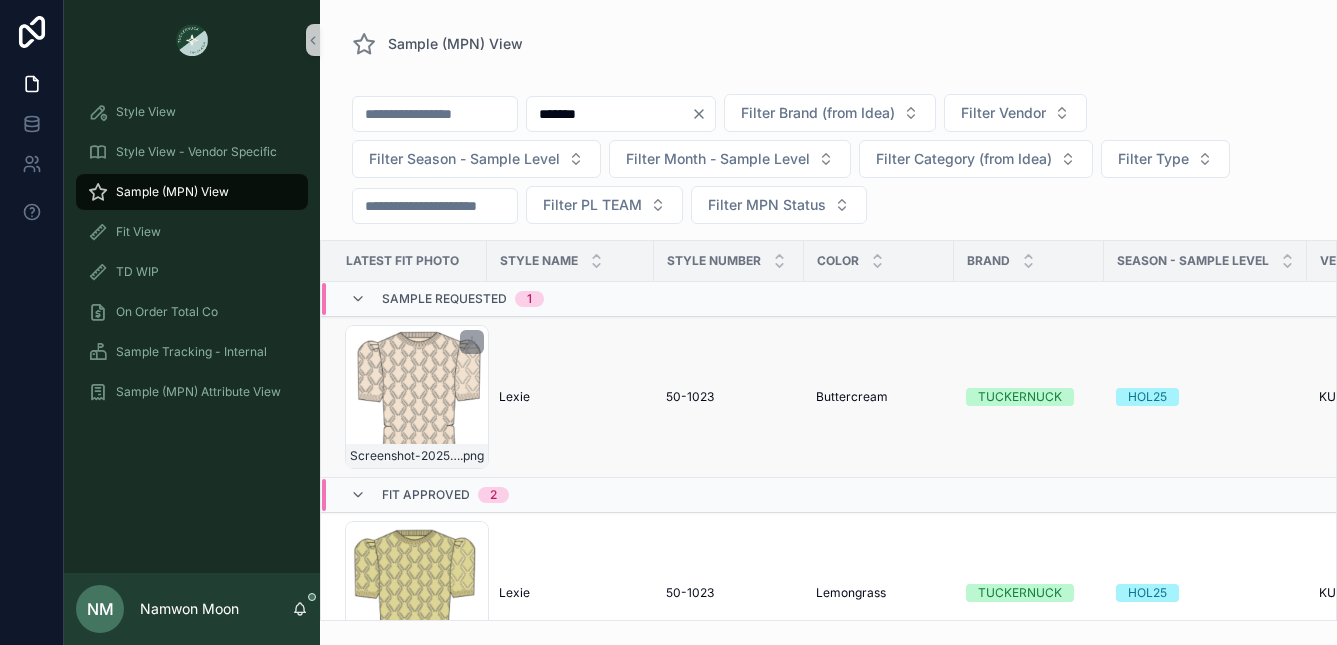 type on "*******" 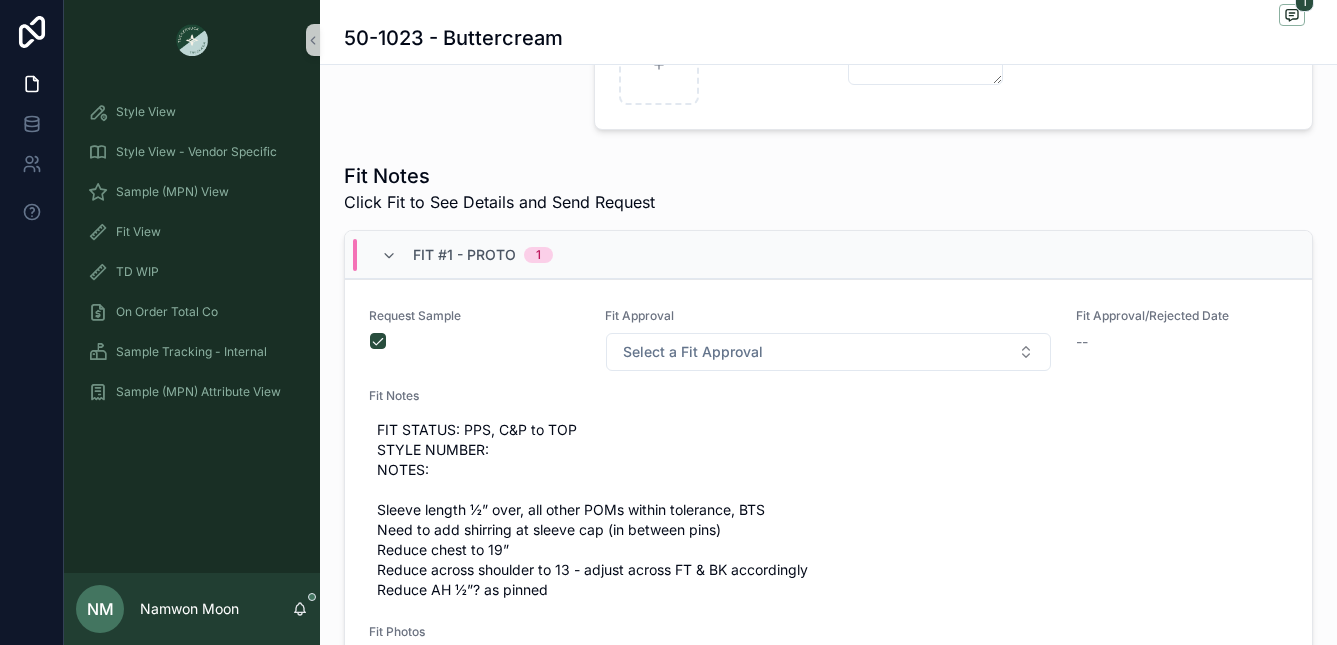 scroll, scrollTop: 629, scrollLeft: 0, axis: vertical 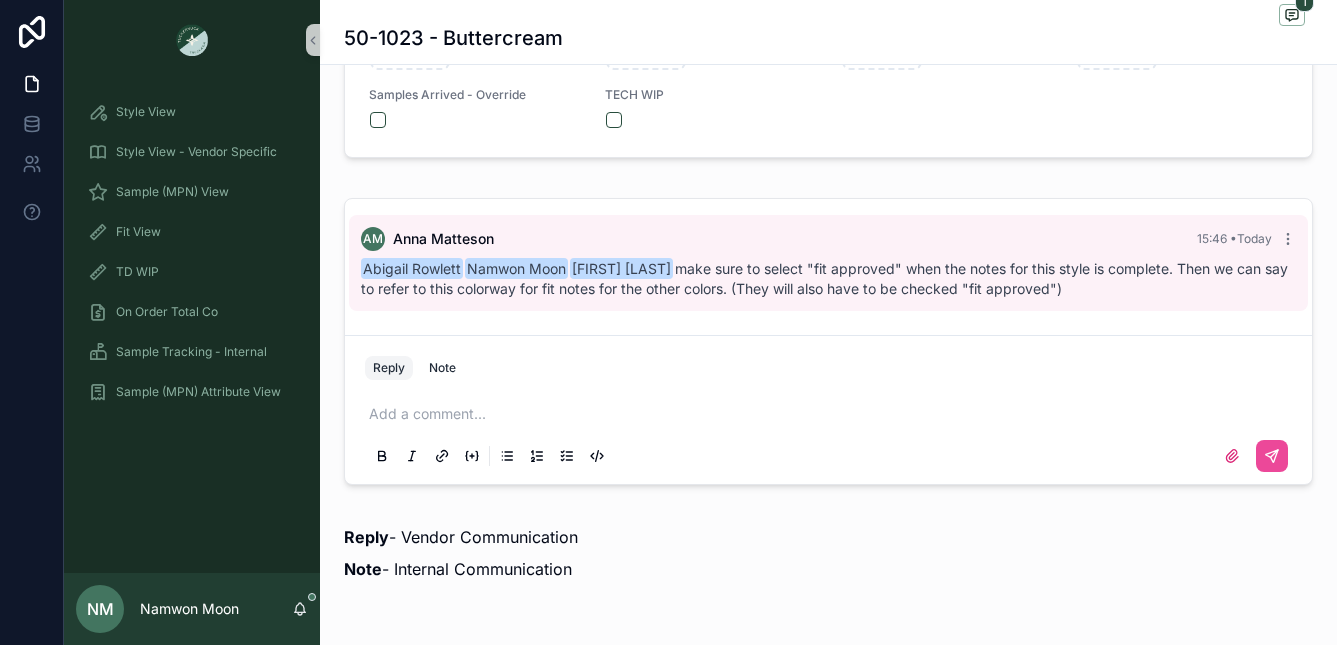 click on "Reply Note" at bounding box center (828, 368) 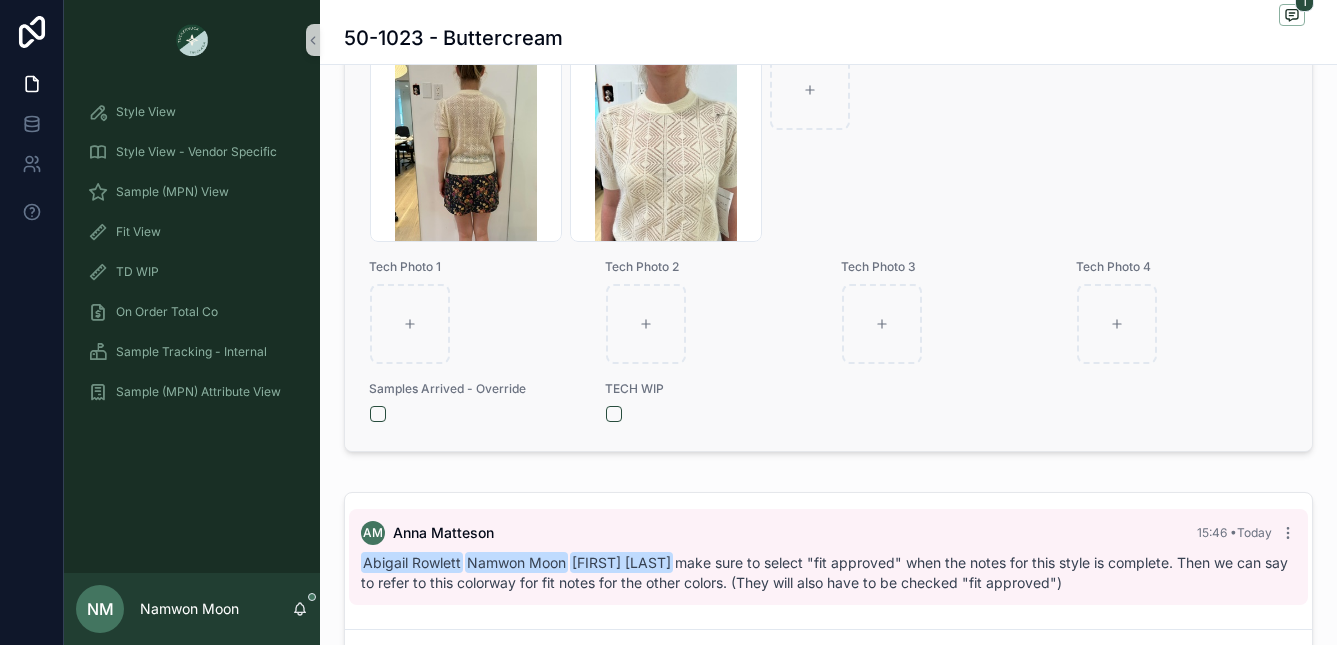 scroll, scrollTop: 657, scrollLeft: 0, axis: vertical 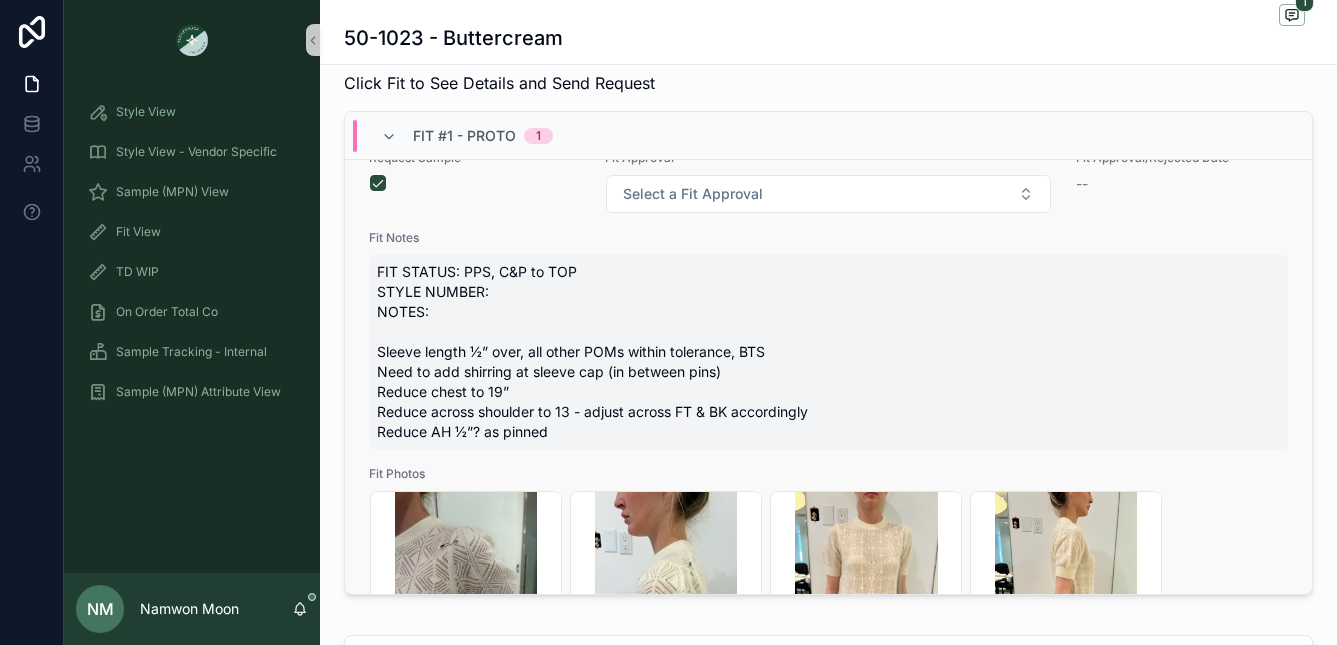 click on "FIT STATUS: PPS, C&P to TOP
STYLE NUMBER:
NOTES:
Sleeve length ½” over, all other POMs within tolerance, BTS
Need to add shirring at sleeve cap (in between pins)
Reduce chest to 19”
Reduce across shoulder to 13 - adjust across FT & BK accordingly
Reduce AH ½”? as pinned" at bounding box center (828, 352) 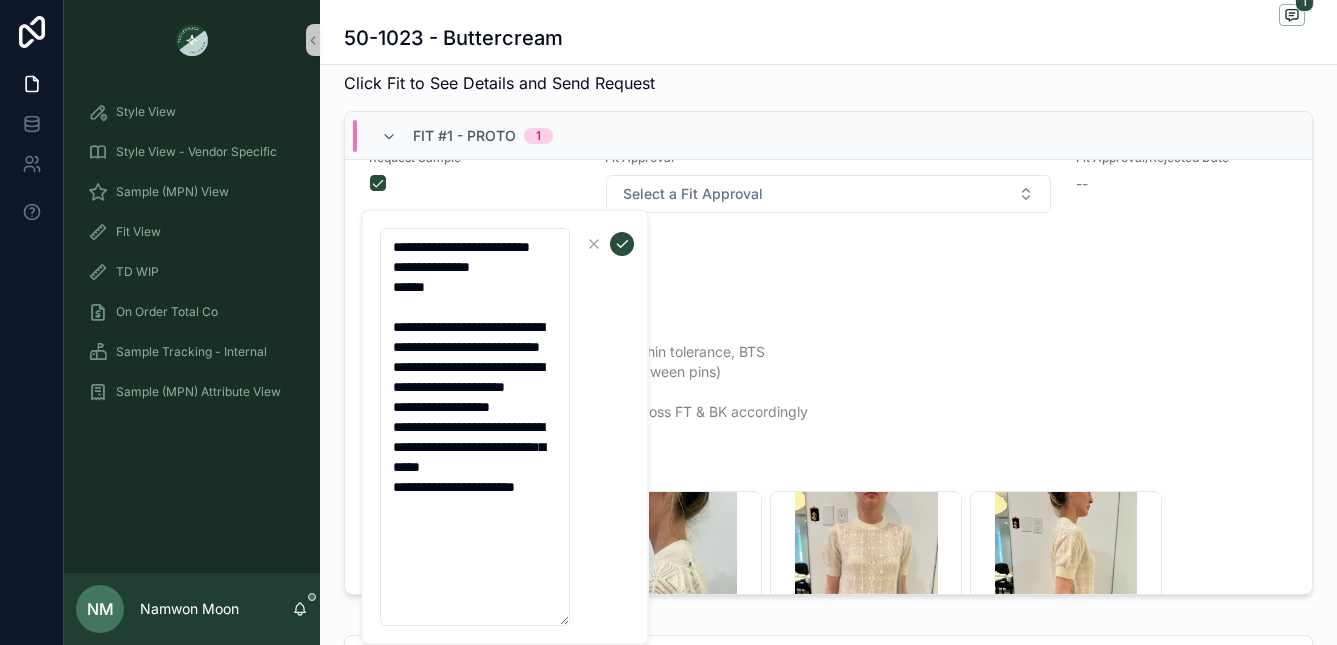 drag, startPoint x: 520, startPoint y: 468, endPoint x: 394, endPoint y: 476, distance: 126.253716 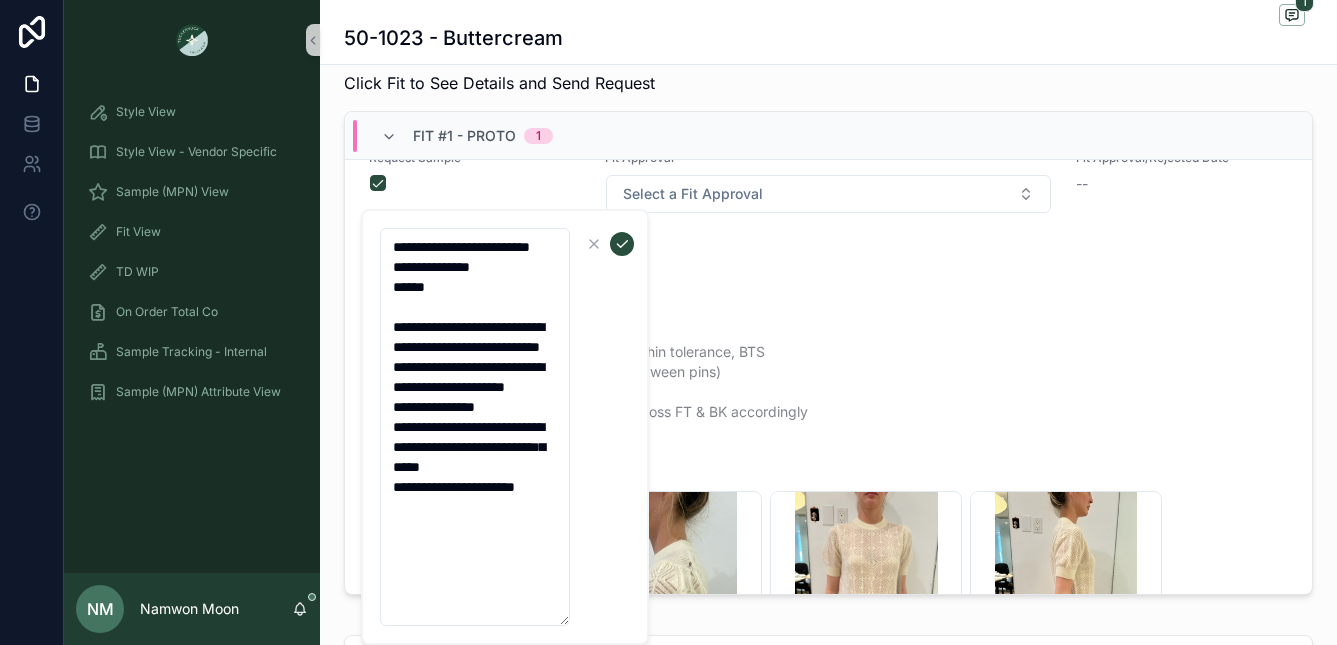 click on "**********" at bounding box center (475, 427) 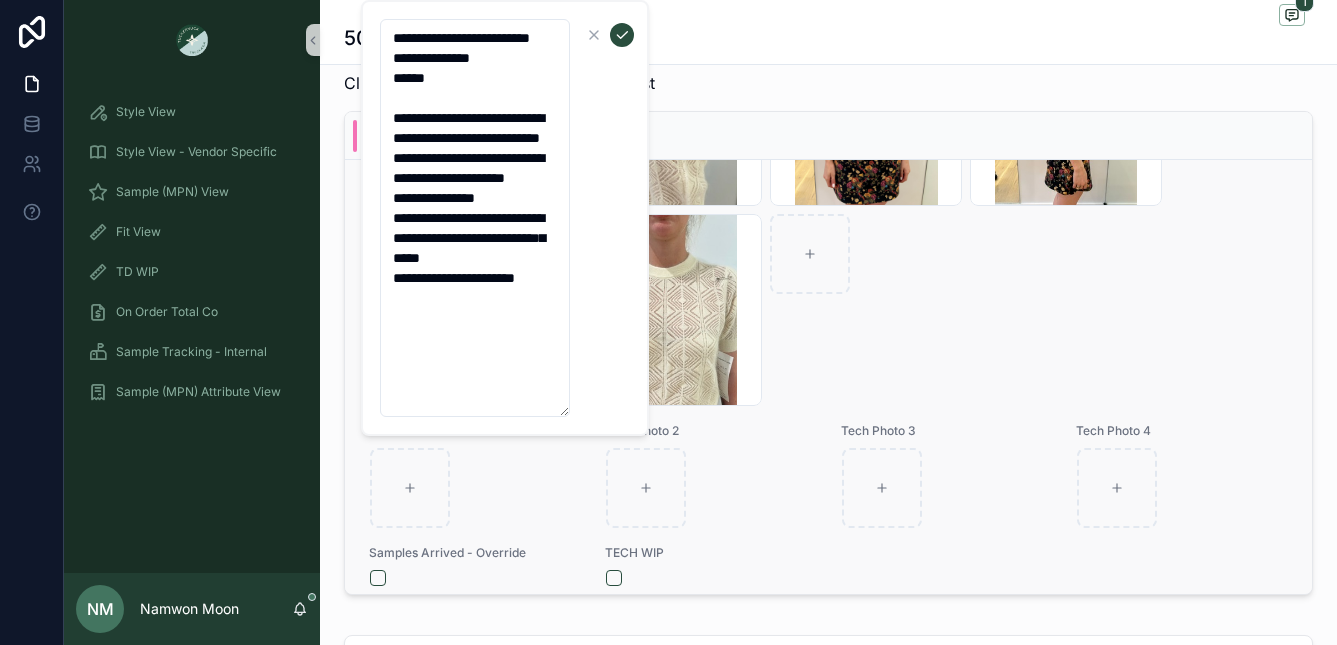 scroll, scrollTop: 537, scrollLeft: 0, axis: vertical 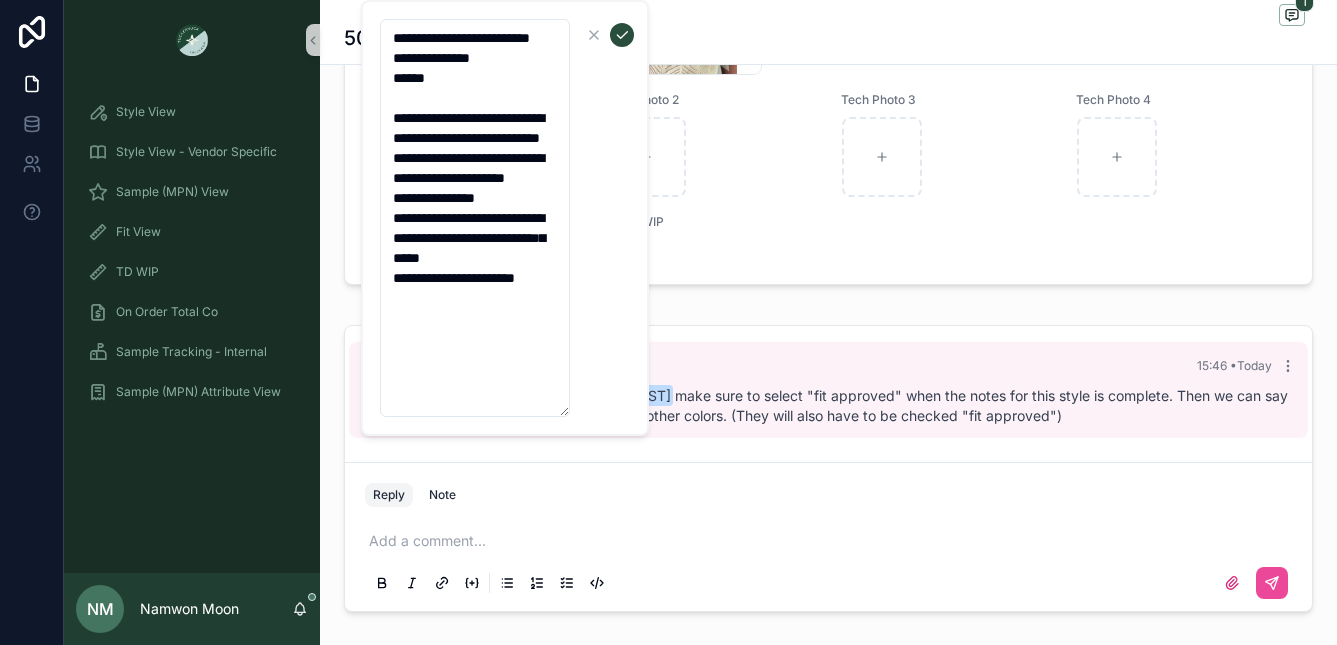 type on "**********" 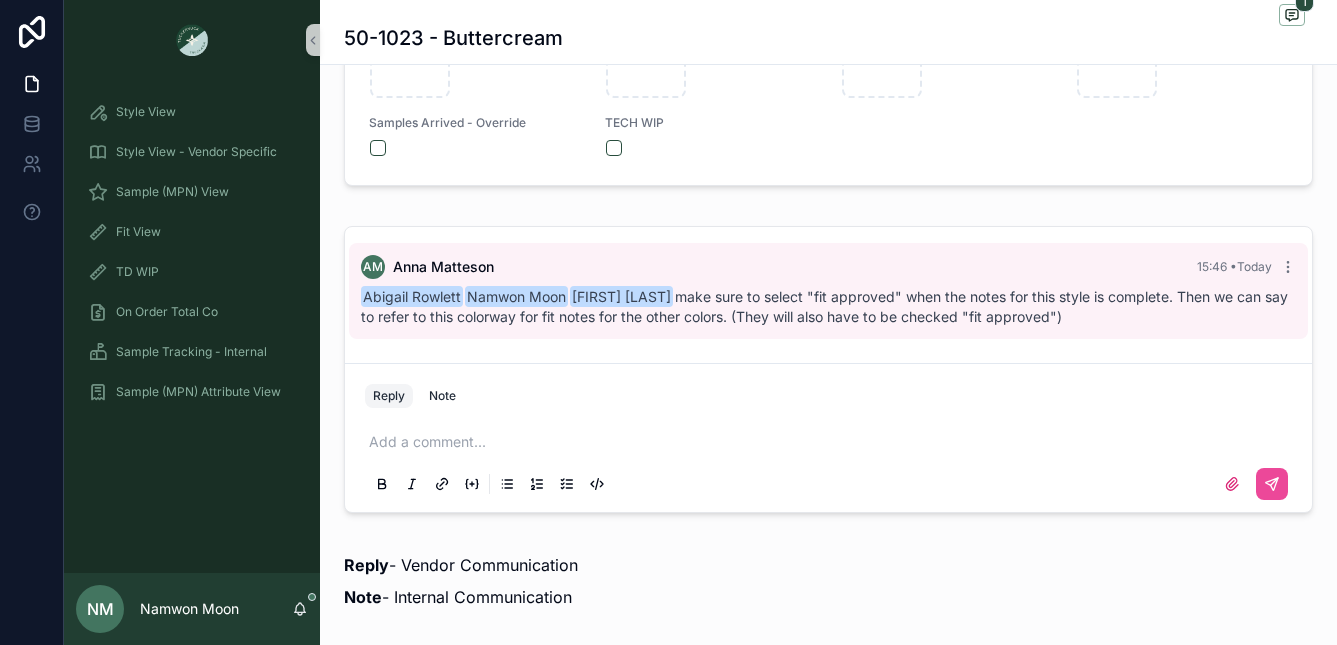 scroll, scrollTop: 1070, scrollLeft: 0, axis: vertical 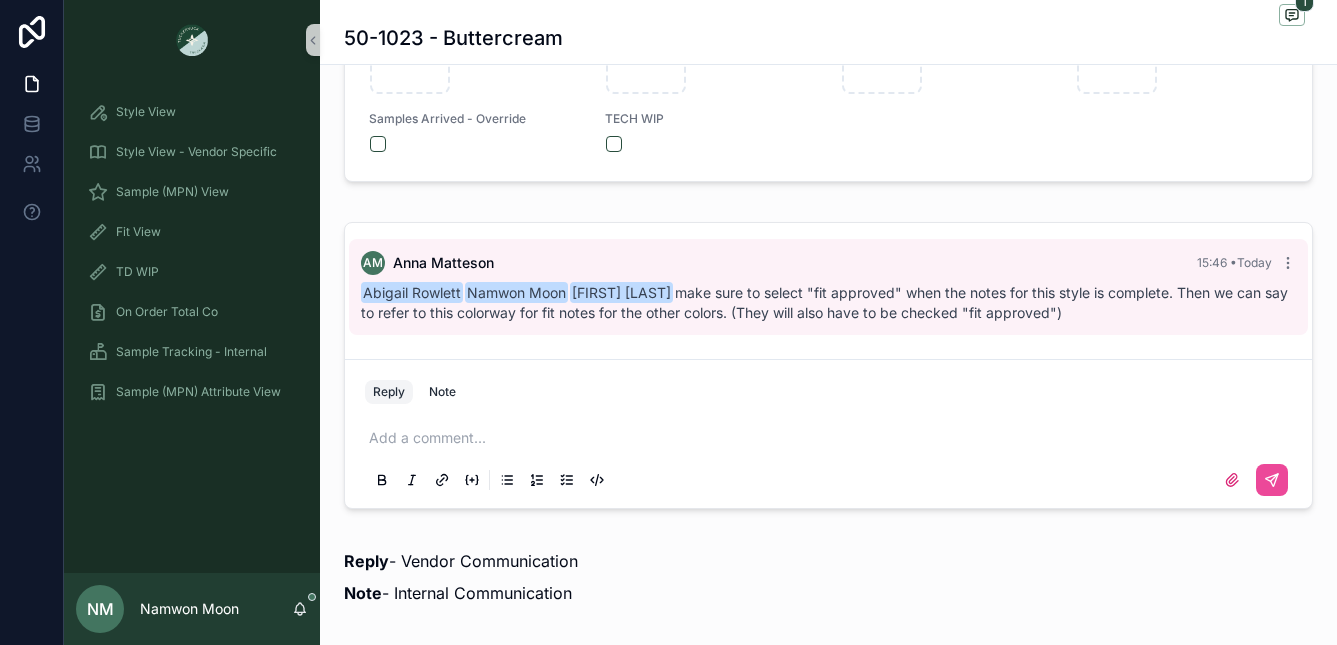click on "Reply" at bounding box center [389, 392] 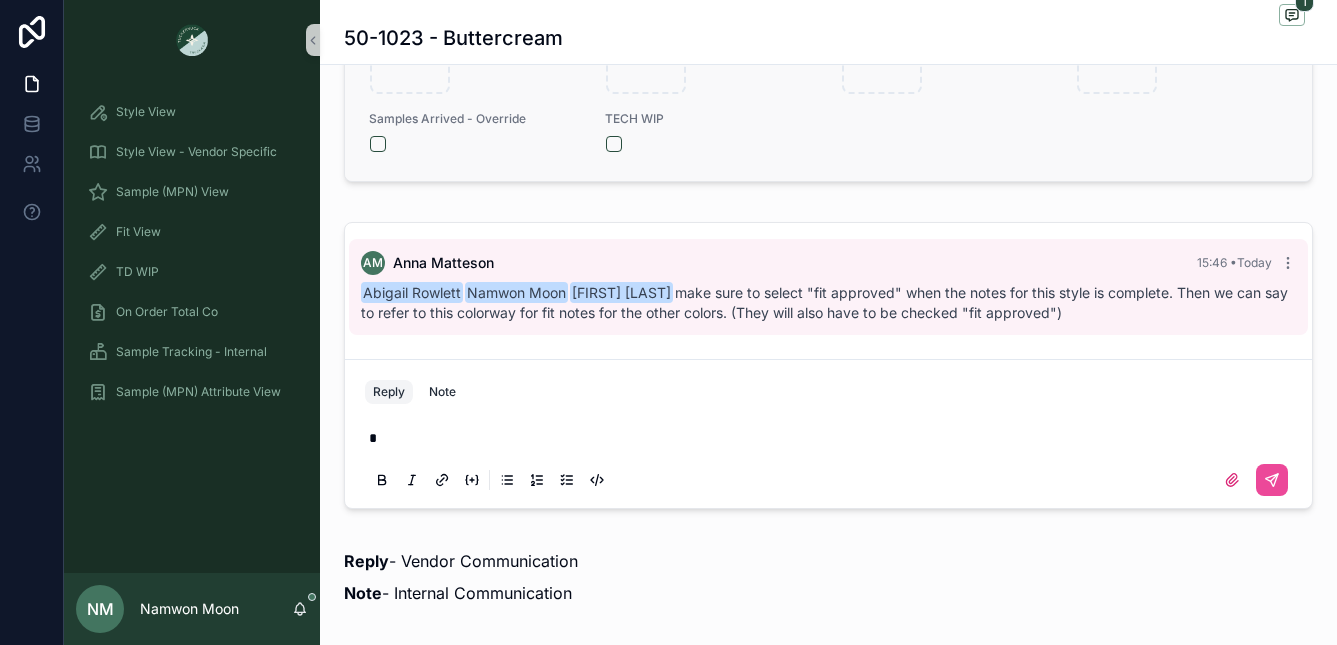type 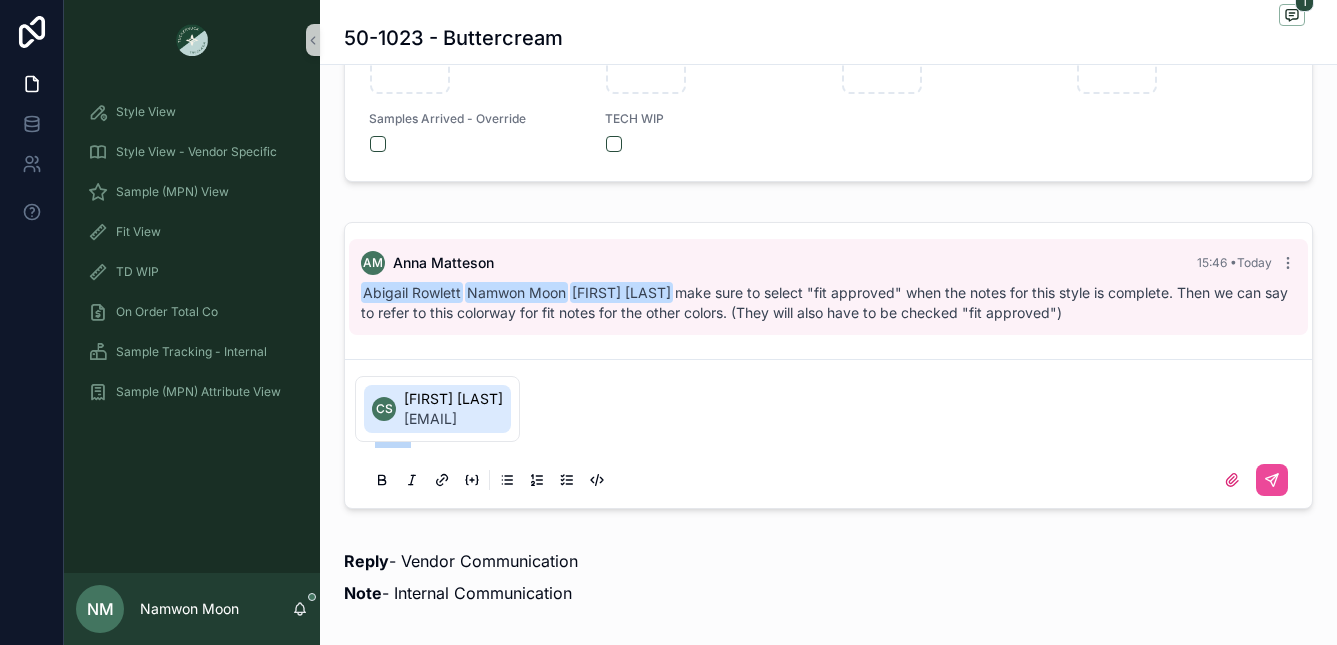 drag, startPoint x: 440, startPoint y: 452, endPoint x: 384, endPoint y: 455, distance: 56.0803 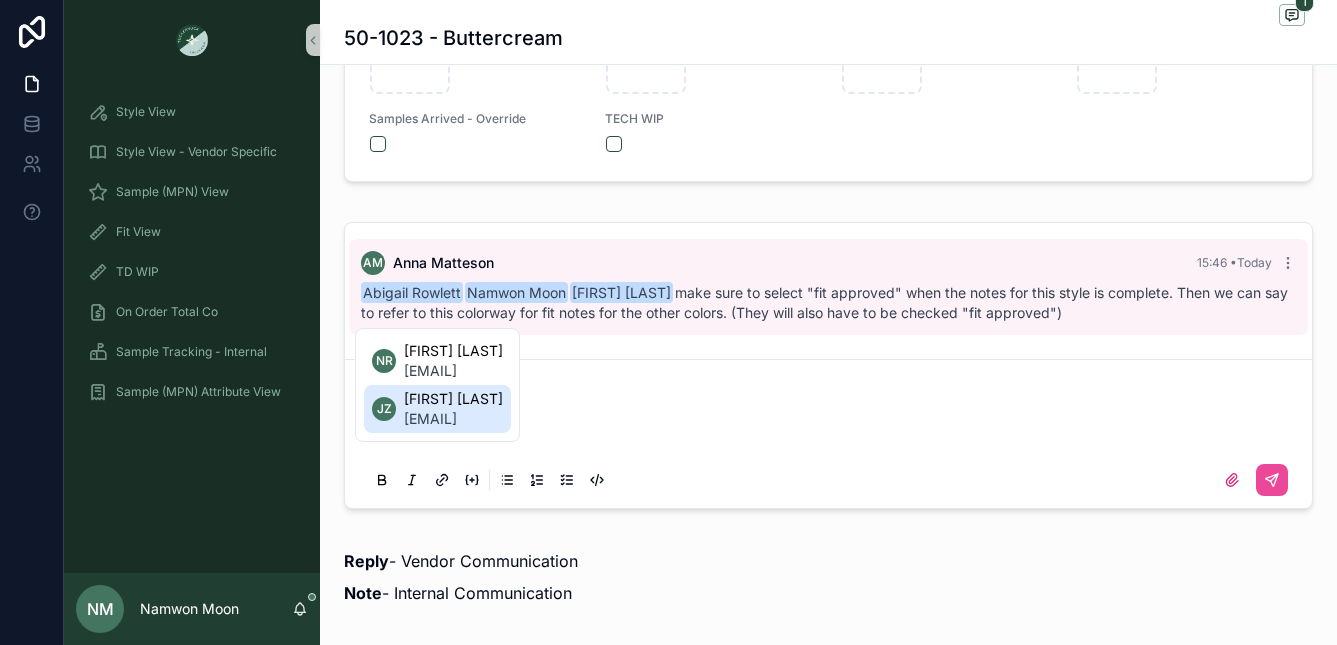 click on "[FIRST] [LAST]" at bounding box center (453, 399) 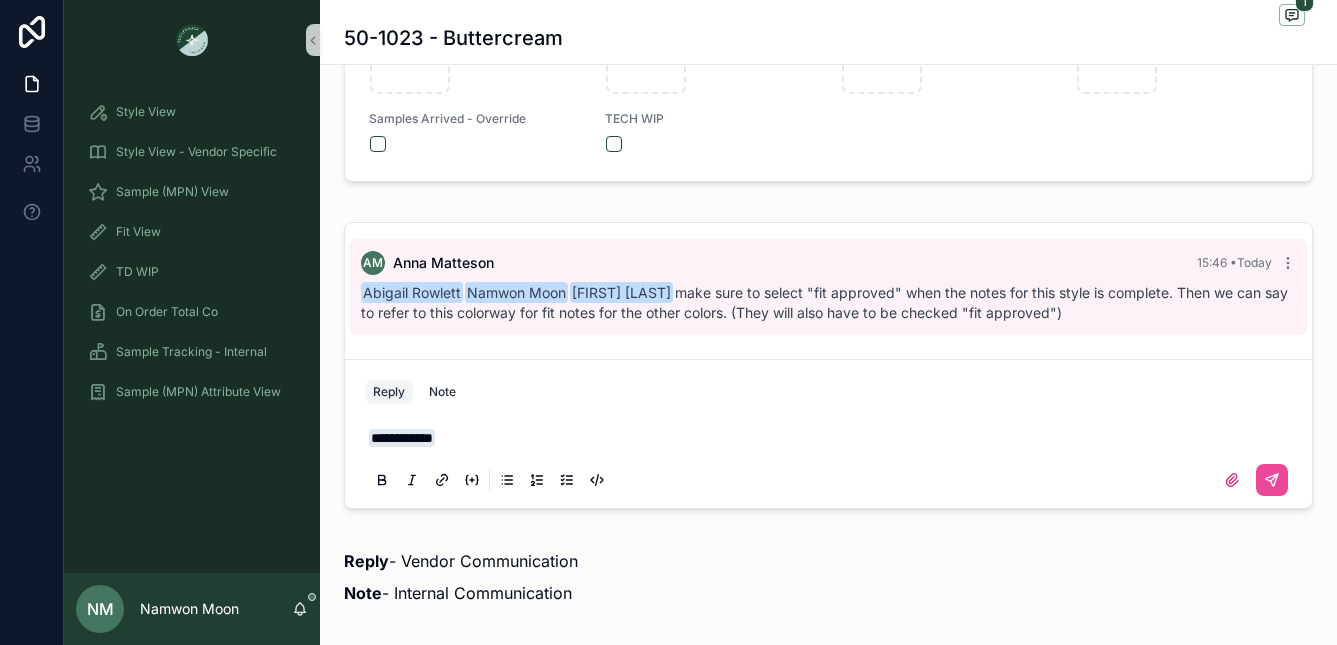 click on "**********" at bounding box center (832, 438) 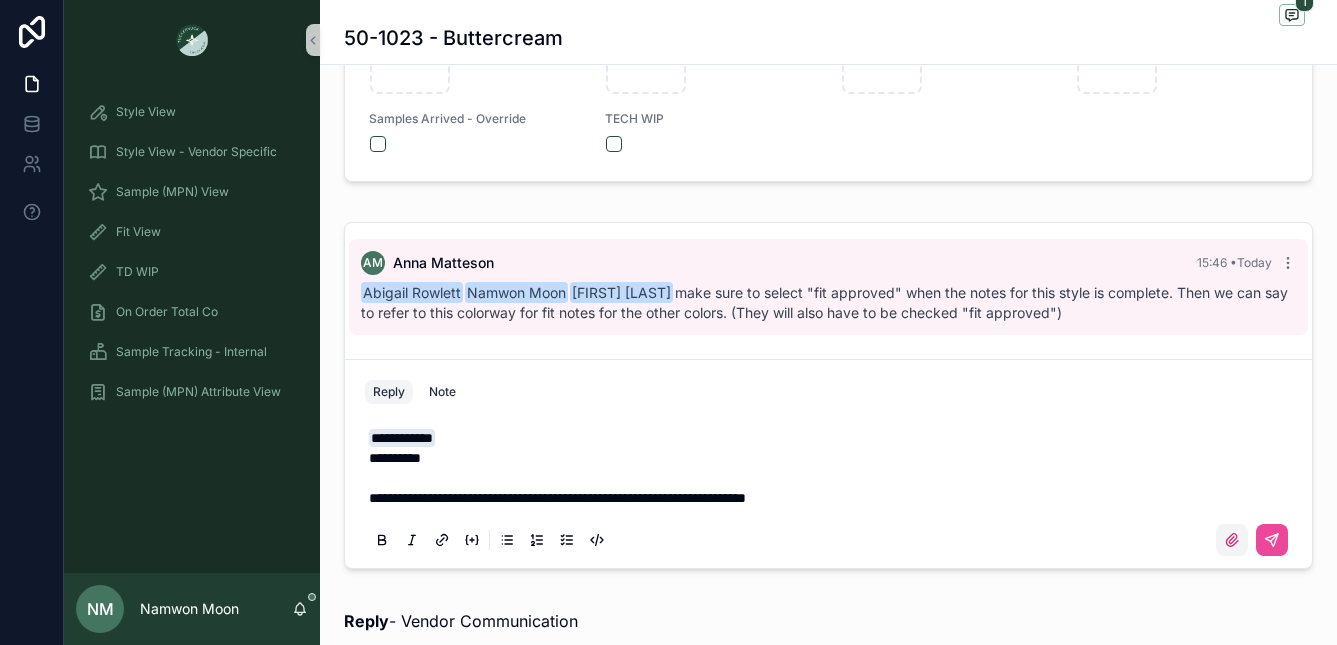 click 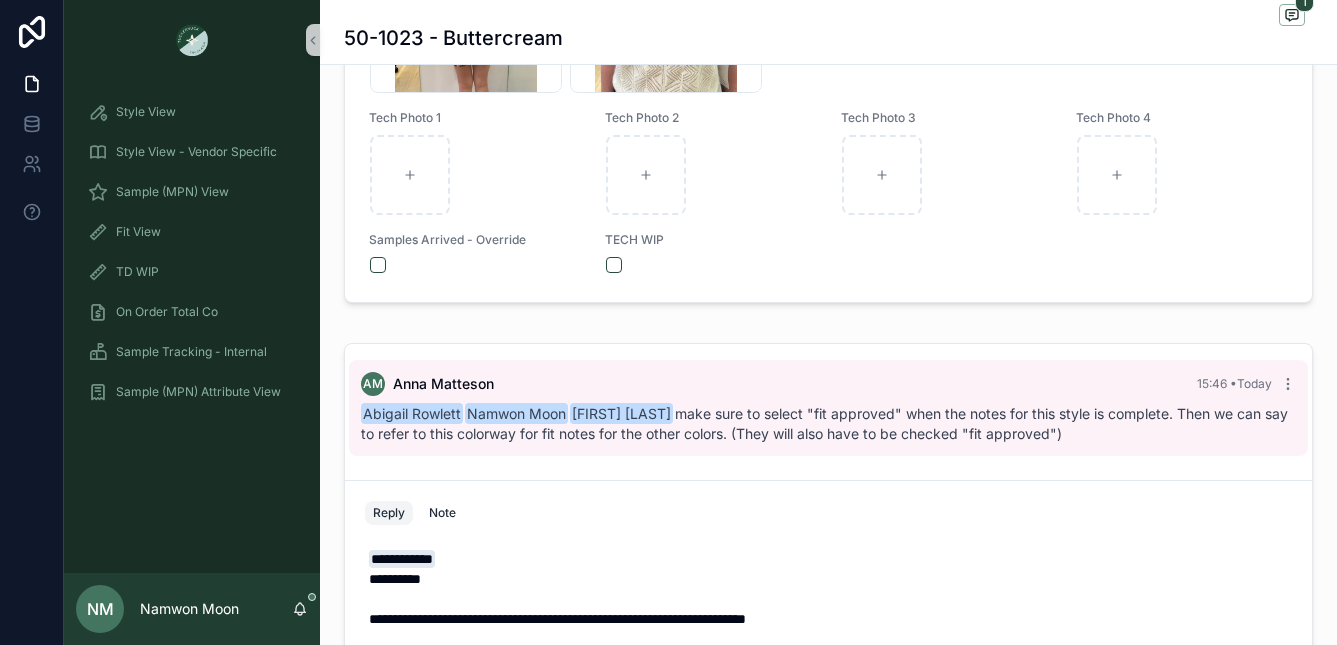 scroll, scrollTop: 939, scrollLeft: 0, axis: vertical 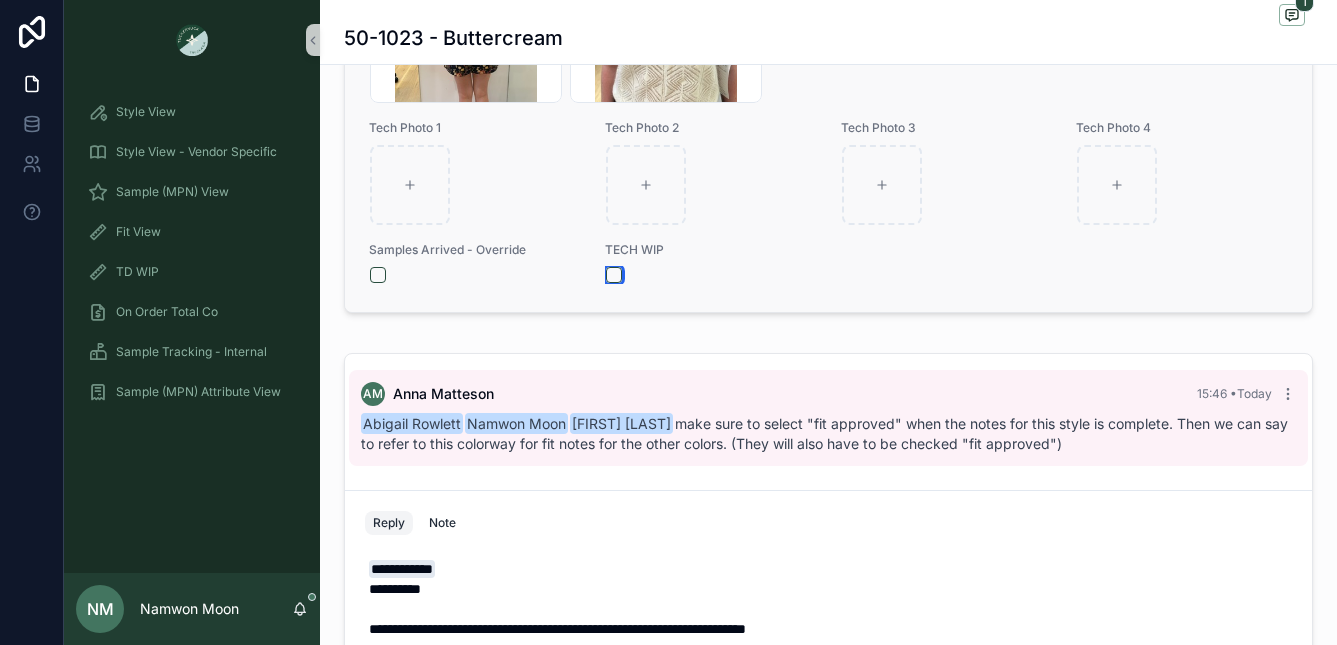 click at bounding box center [614, 275] 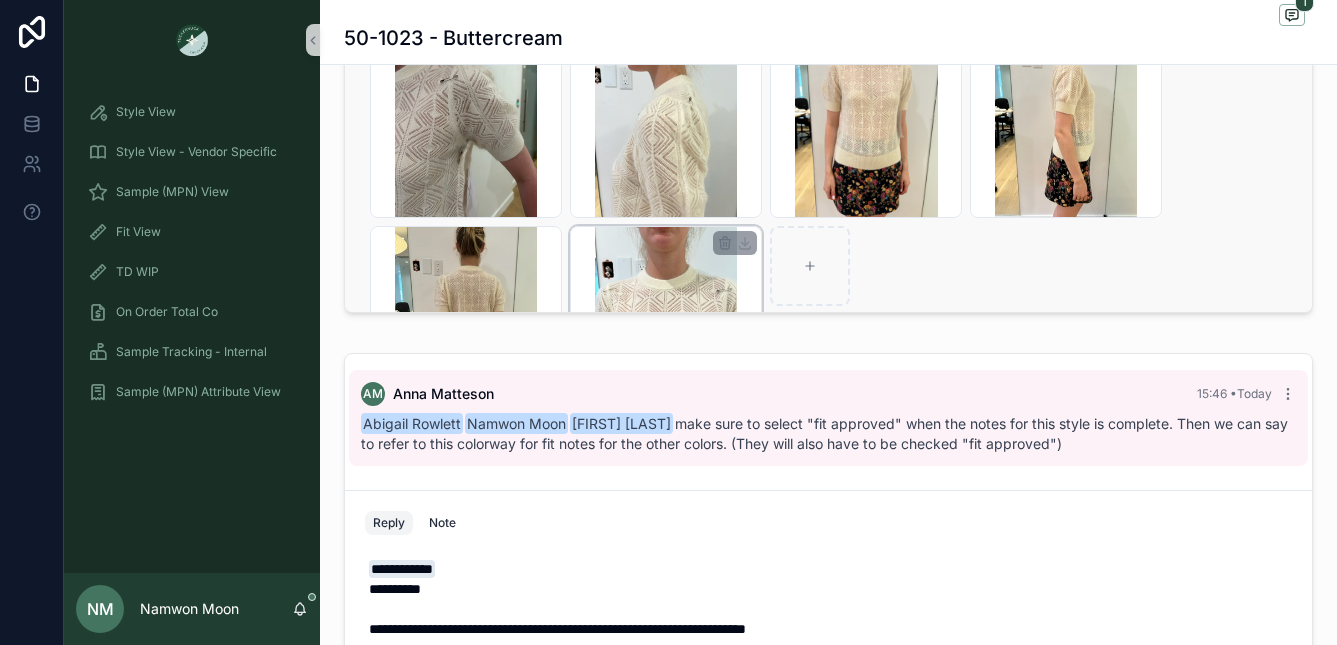 scroll, scrollTop: 0, scrollLeft: 0, axis: both 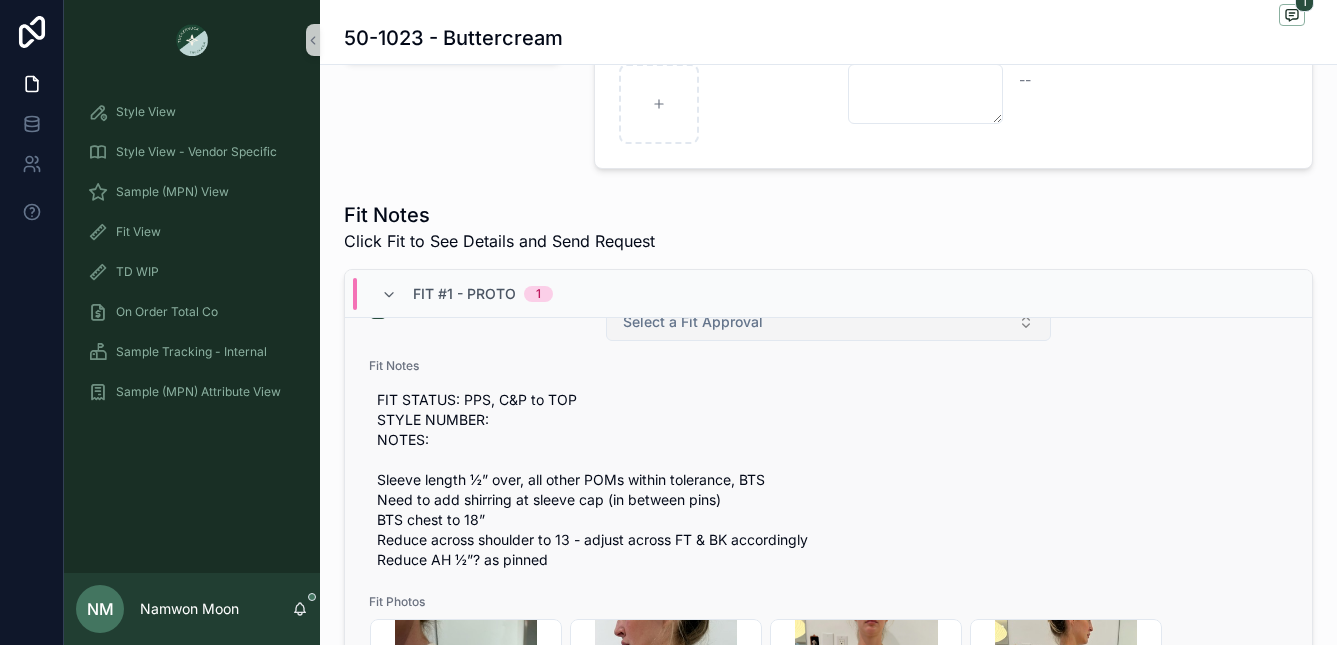 click on "Select a Fit Approval" at bounding box center [829, 322] 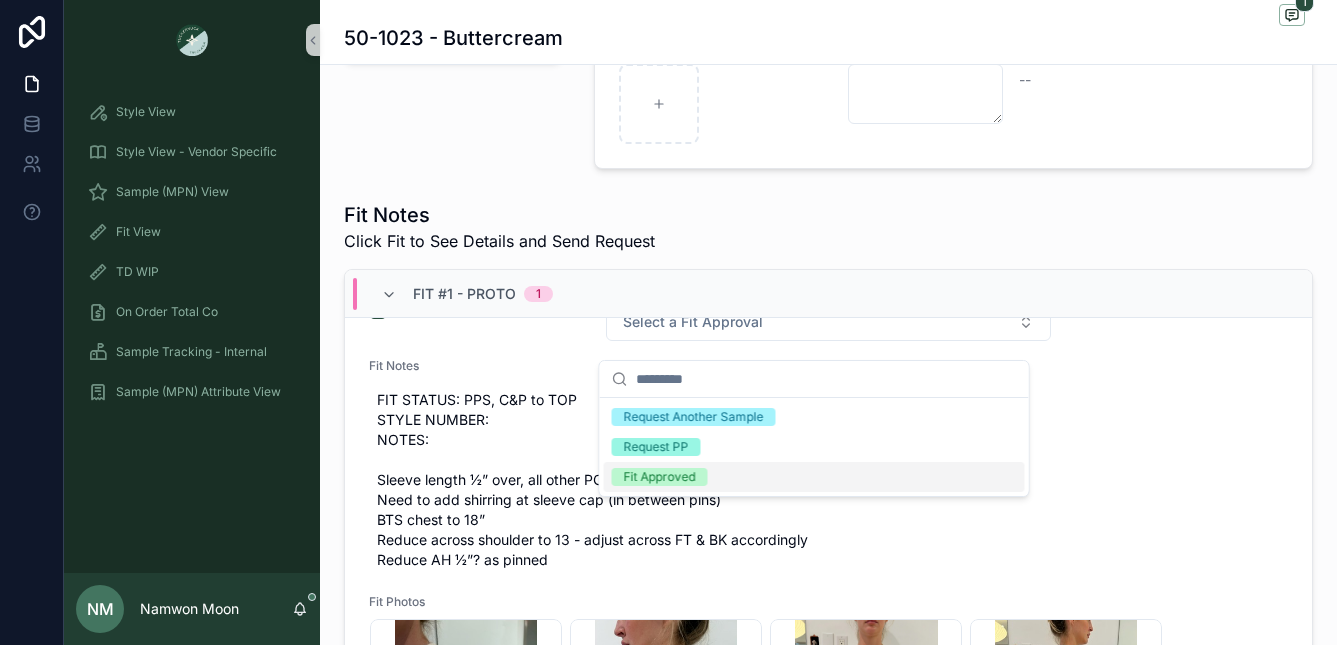 click on "Fit Approved" at bounding box center [814, 477] 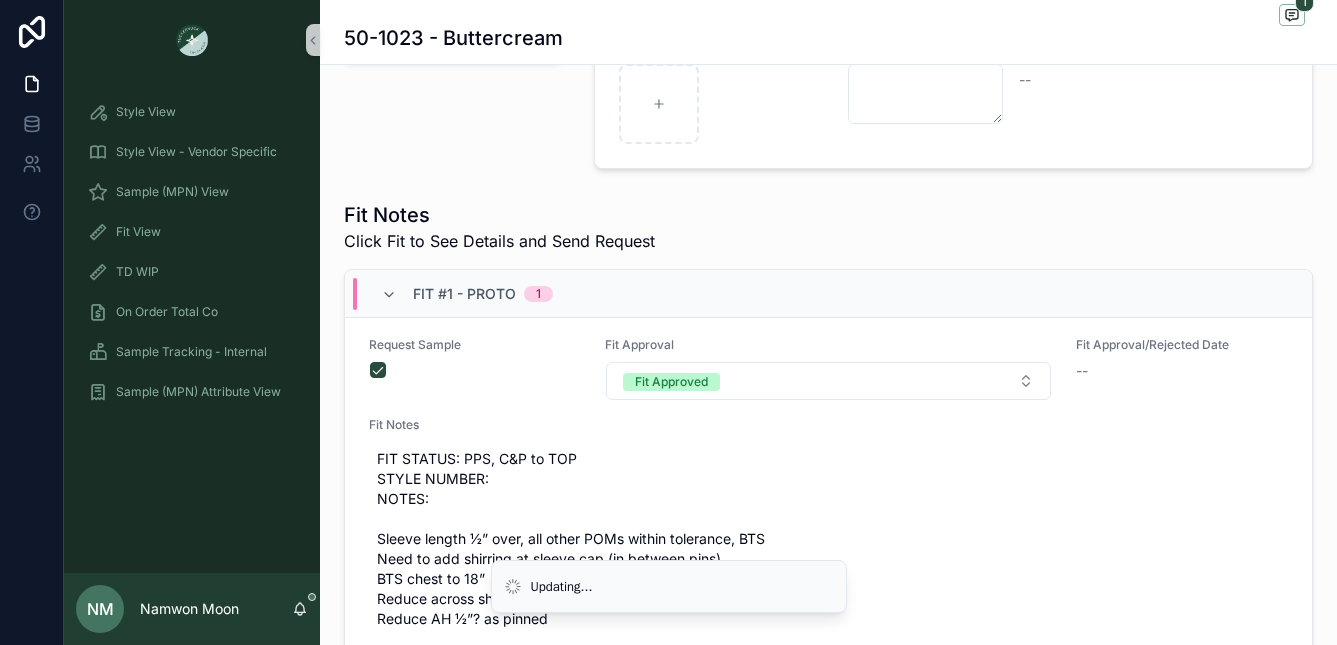 scroll, scrollTop: 0, scrollLeft: 0, axis: both 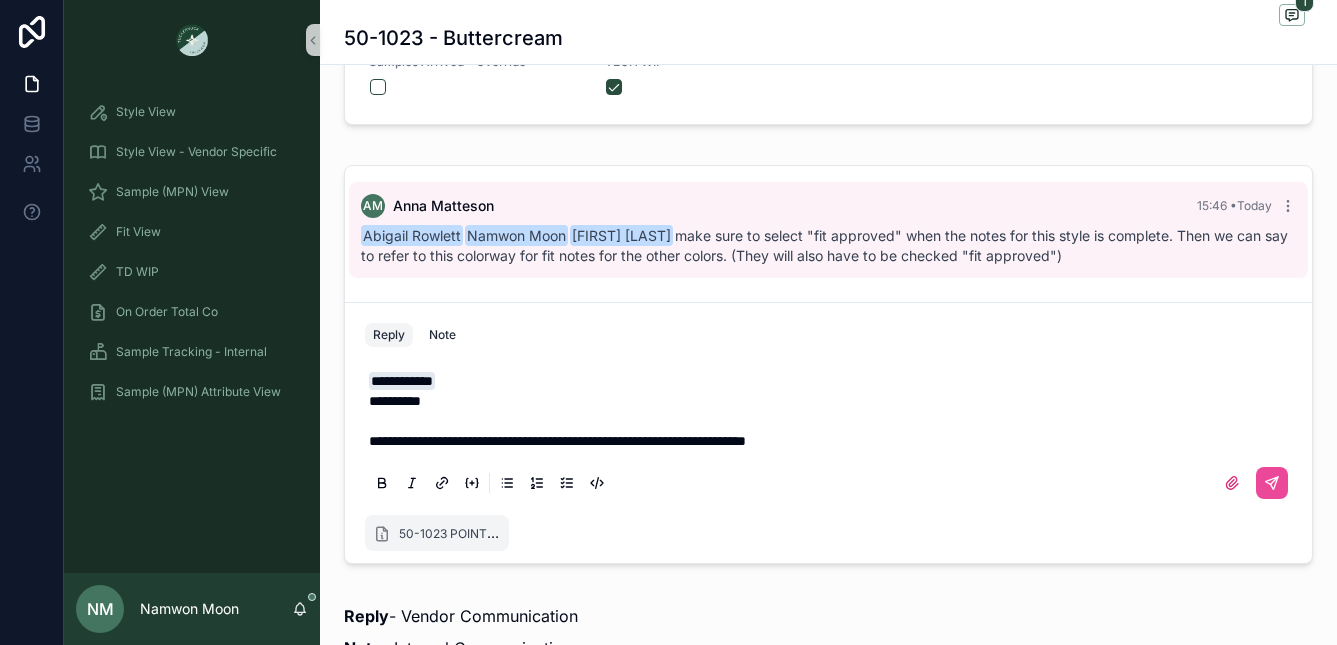 click on "**********" at bounding box center (832, 441) 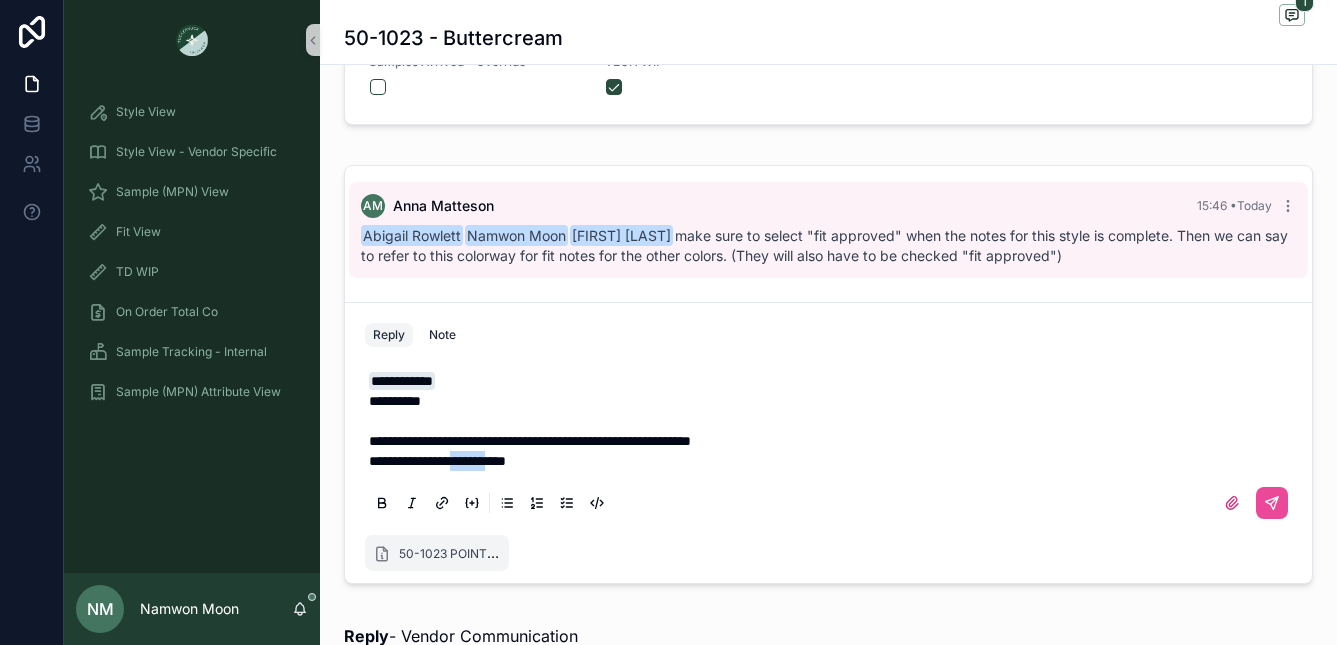 drag, startPoint x: 526, startPoint y: 463, endPoint x: 473, endPoint y: 464, distance: 53.009434 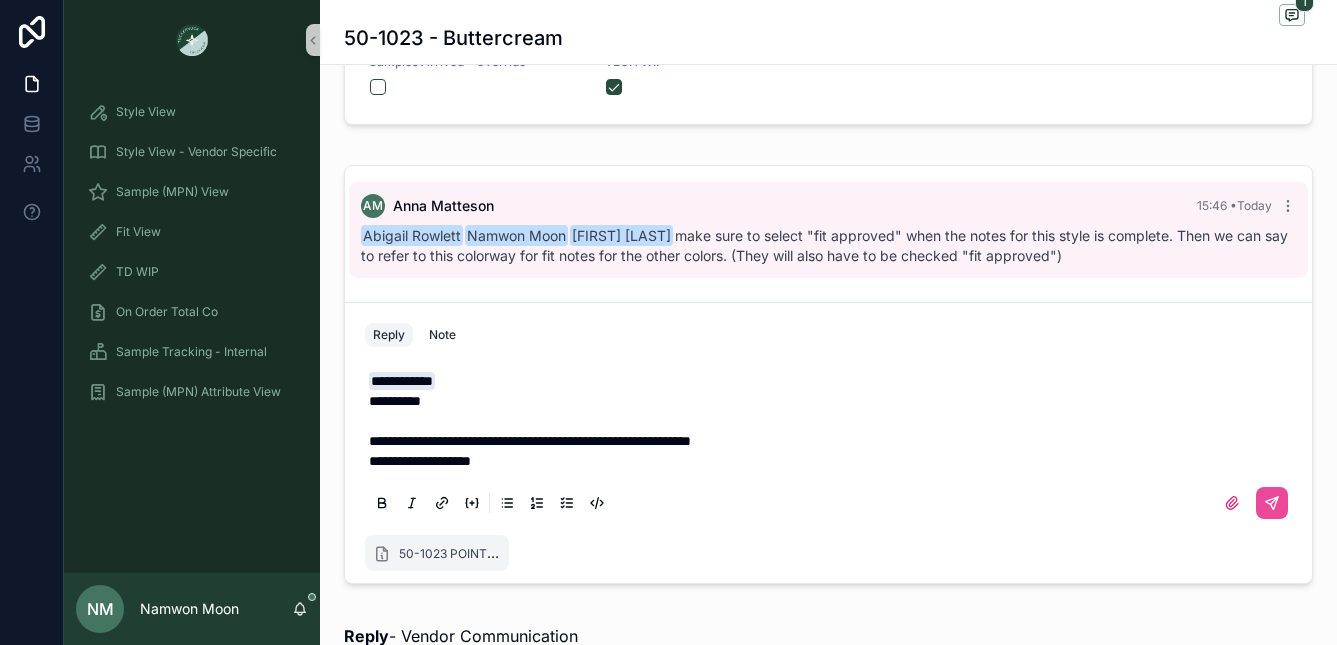 click on "**********" at bounding box center (420, 461) 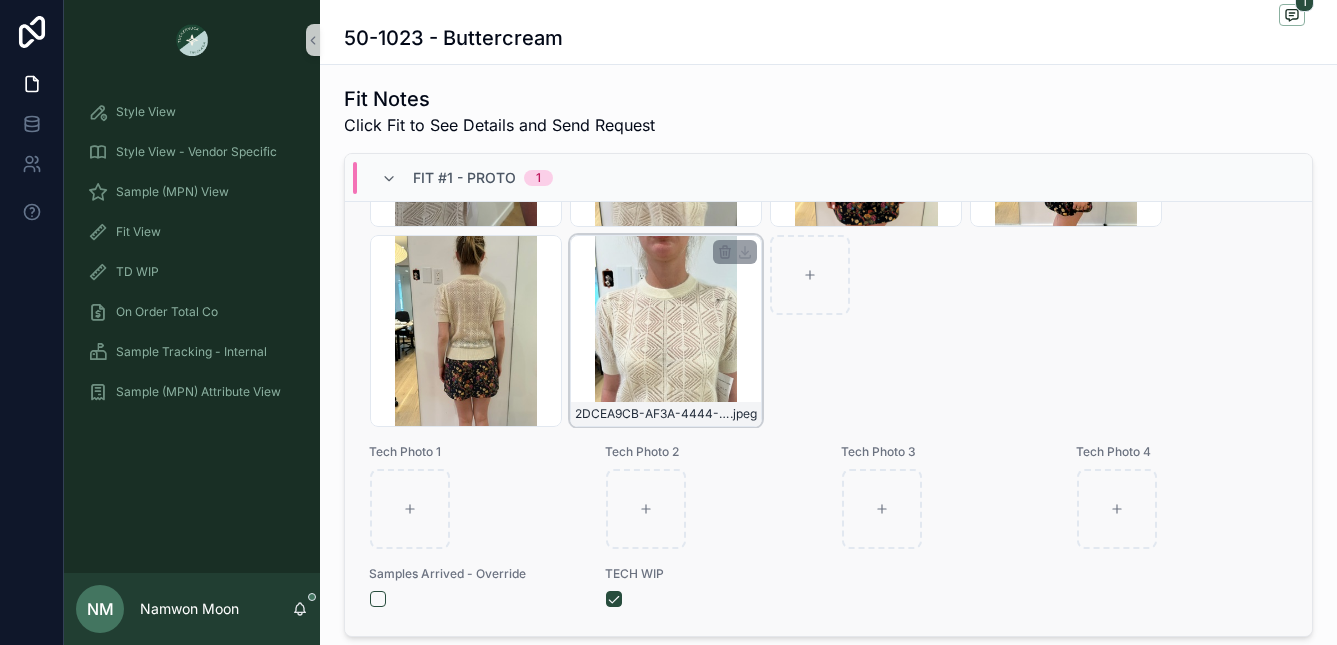 scroll, scrollTop: 585, scrollLeft: 0, axis: vertical 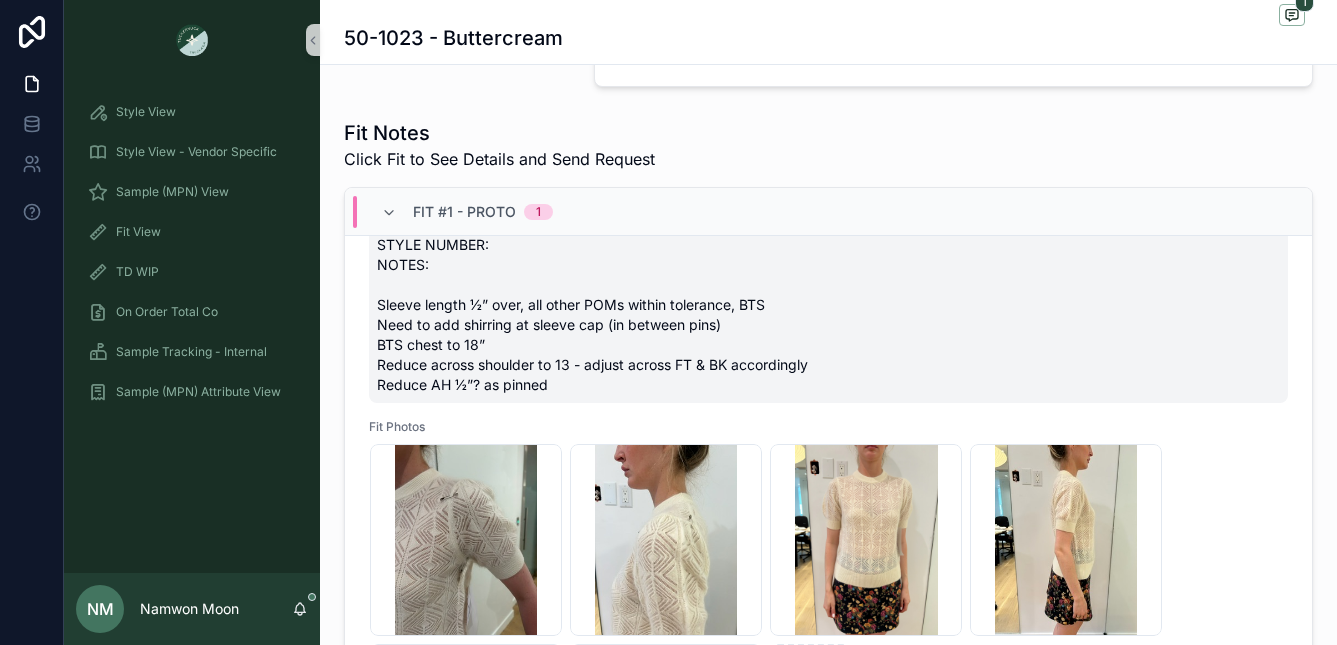 click on "FIT STATUS: PPS, C&P to TOP
STYLE NUMBER:
NOTES:
Sleeve length ½” over, all other POMs within tolerance, BTS
Need to add shirring at sleeve cap (in between pins)
BTS chest to 18”
Reduce across shoulder to 13 - adjust across FT & BK accordingly
Reduce AH ½”? as pinned" at bounding box center (828, 305) 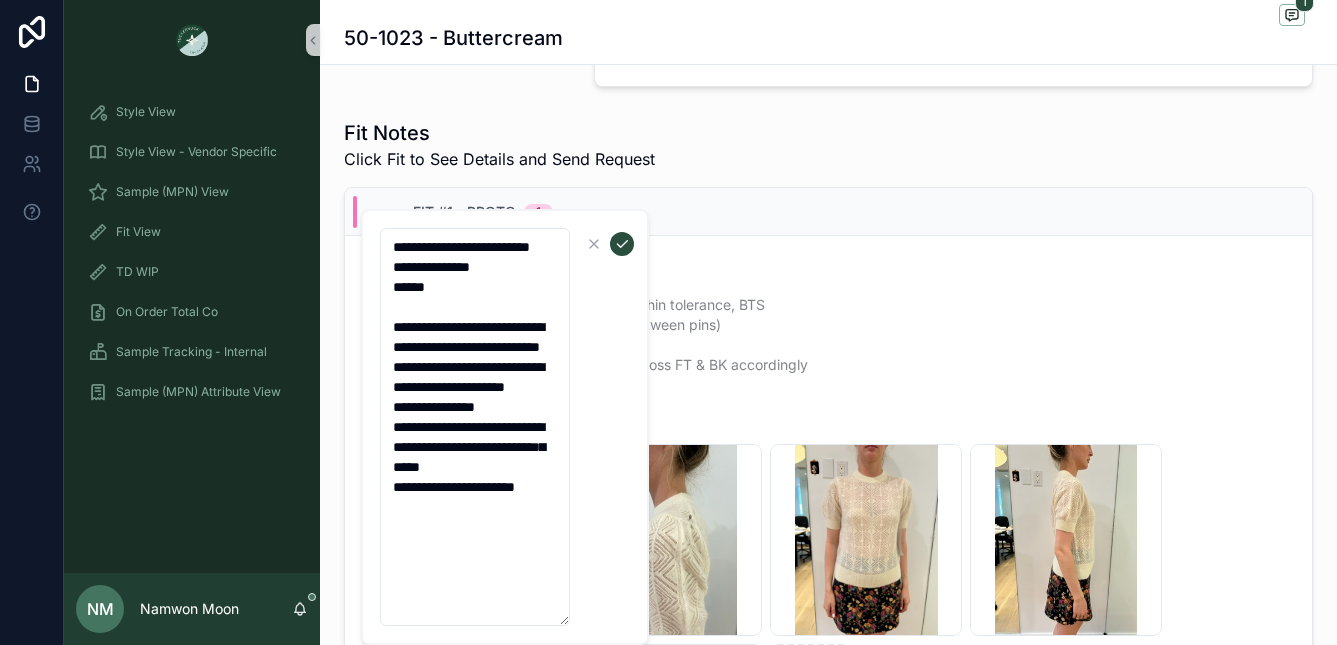 click on "**********" at bounding box center (475, 427) 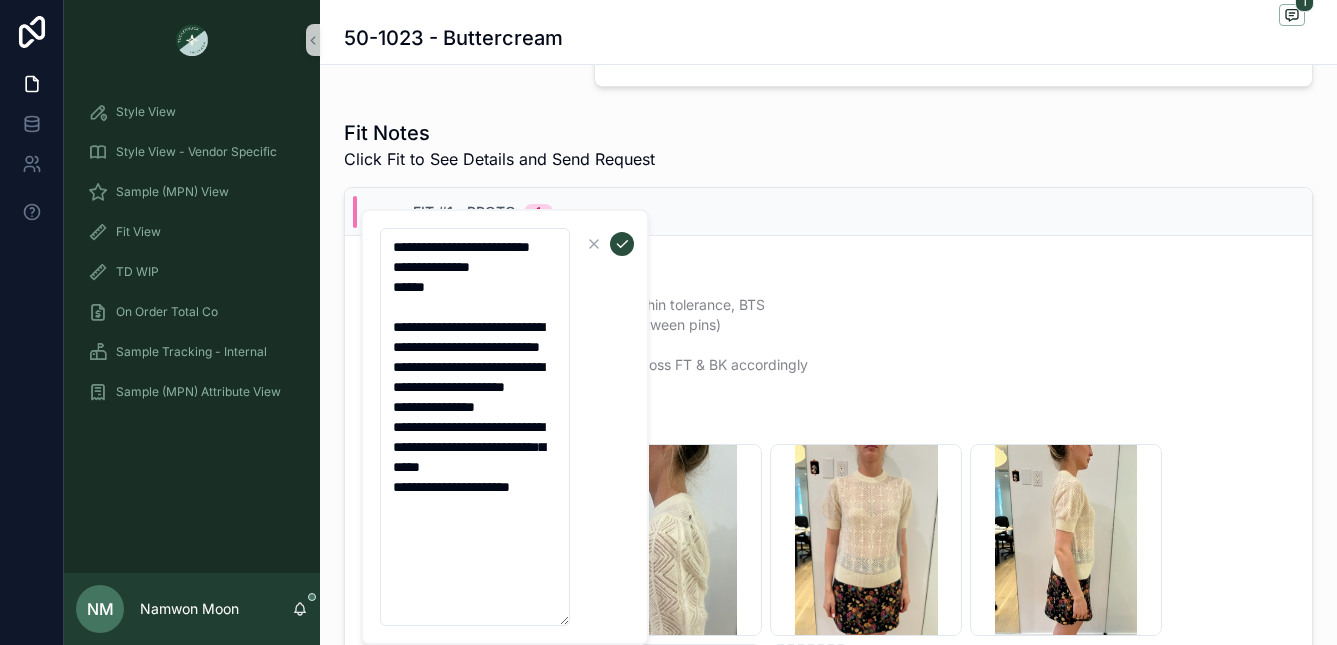 click on "**********" at bounding box center [475, 427] 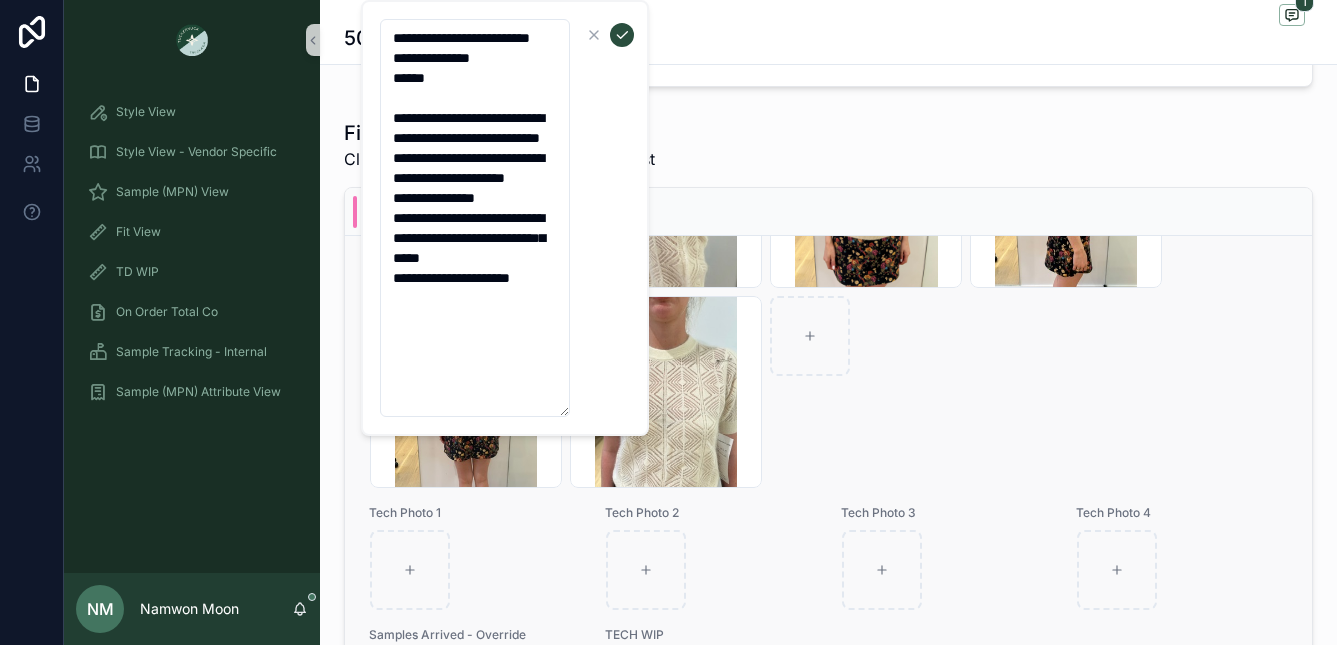 scroll, scrollTop: 537, scrollLeft: 0, axis: vertical 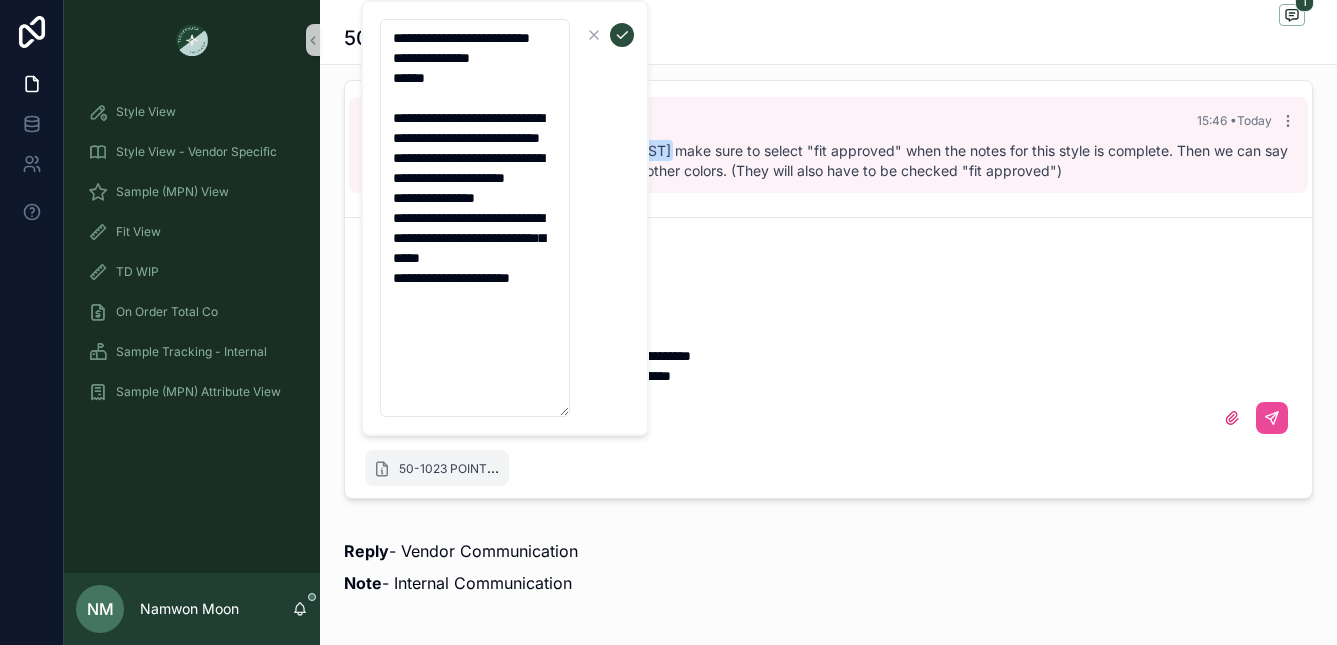 type on "**********" 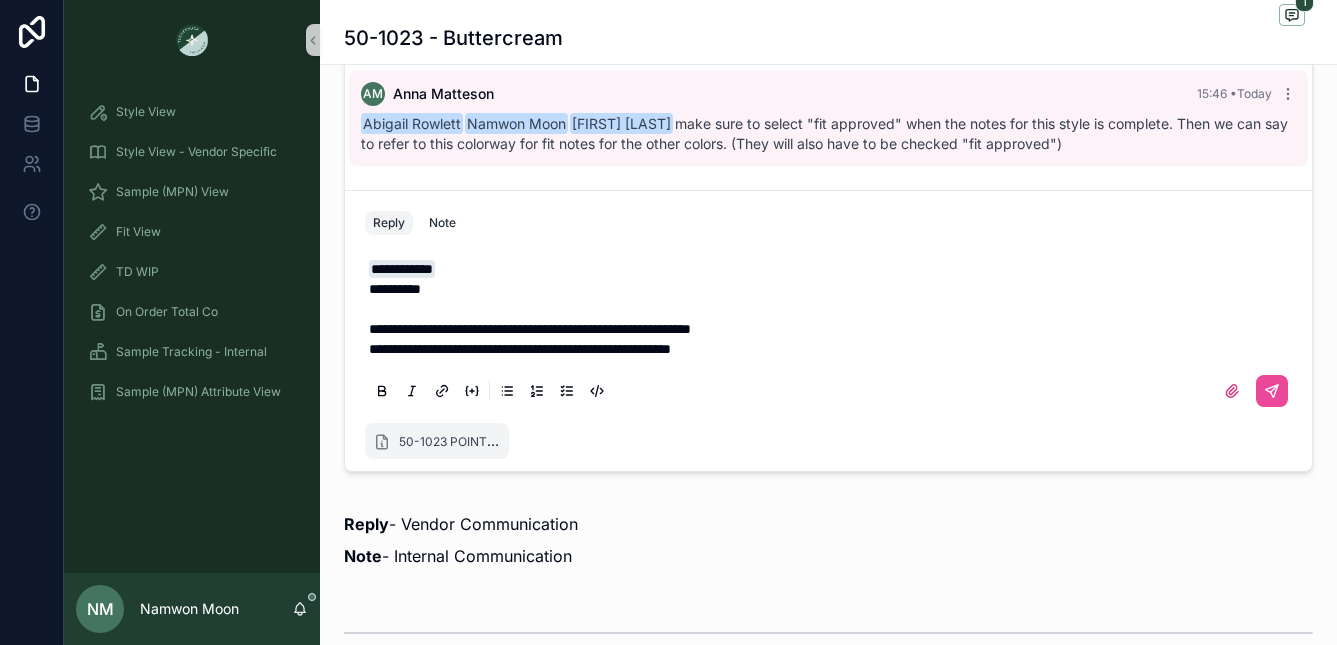 scroll, scrollTop: 1243, scrollLeft: 0, axis: vertical 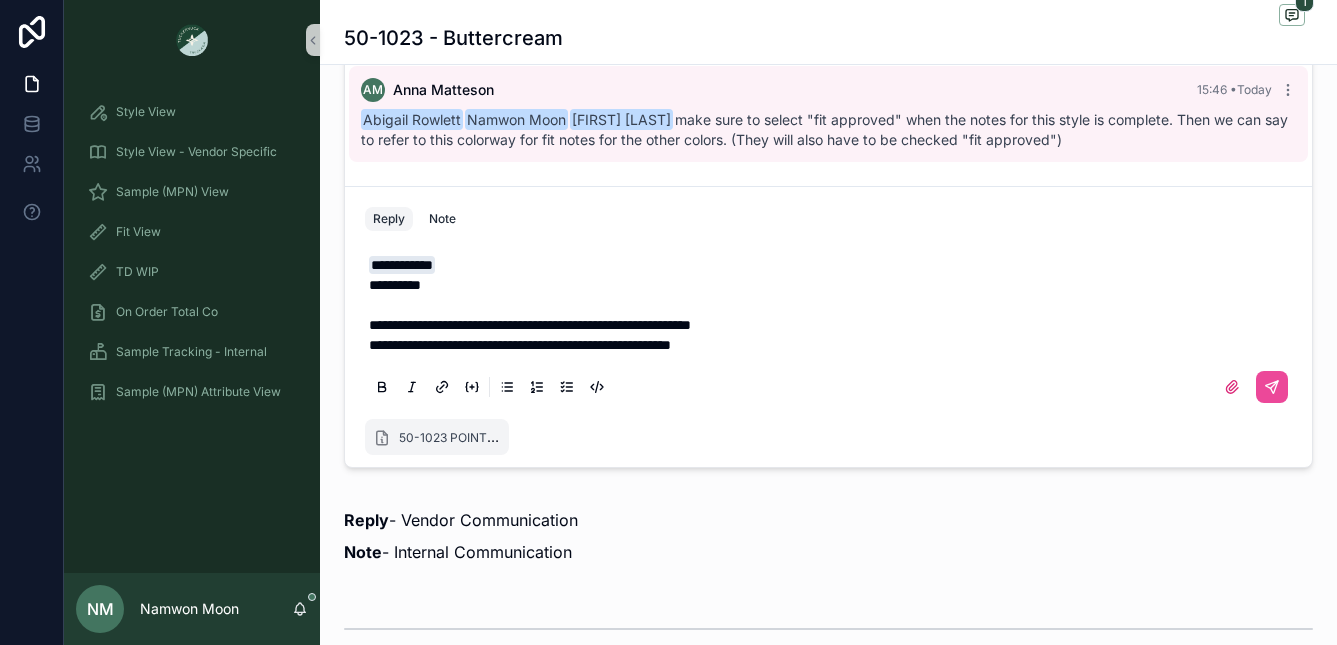 drag, startPoint x: 820, startPoint y: 329, endPoint x: 837, endPoint y: 326, distance: 17.262676 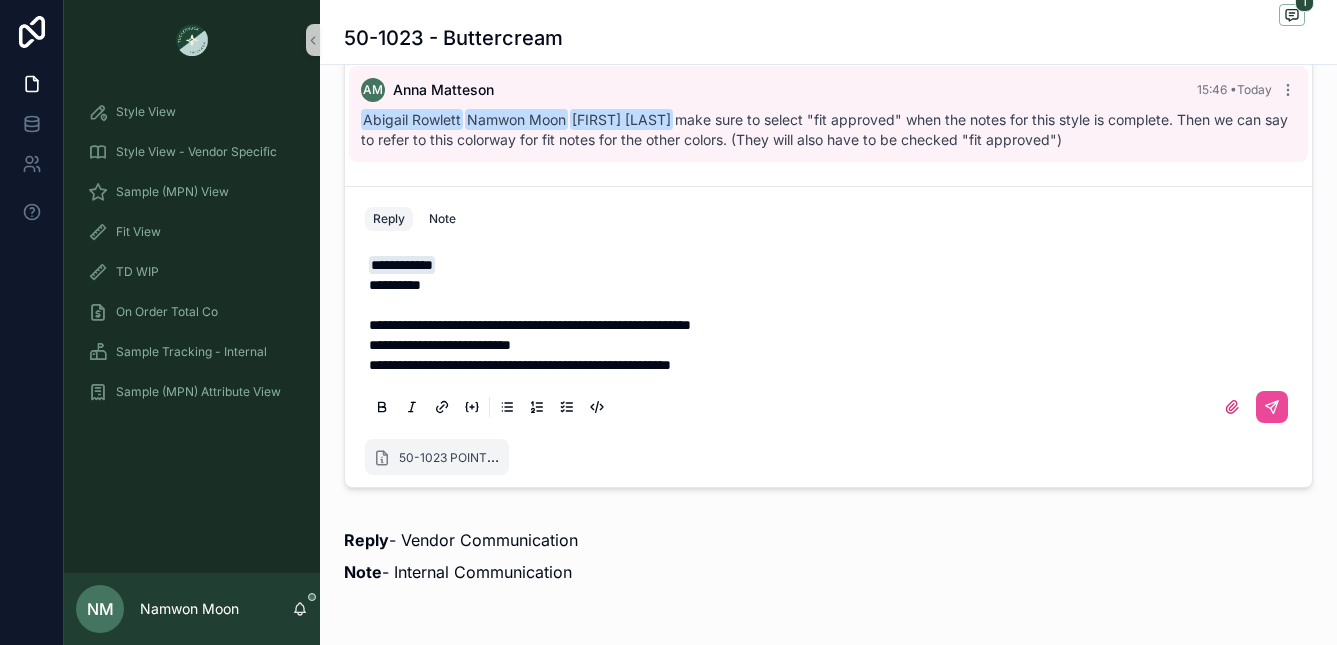 click on "**********" at bounding box center (440, 345) 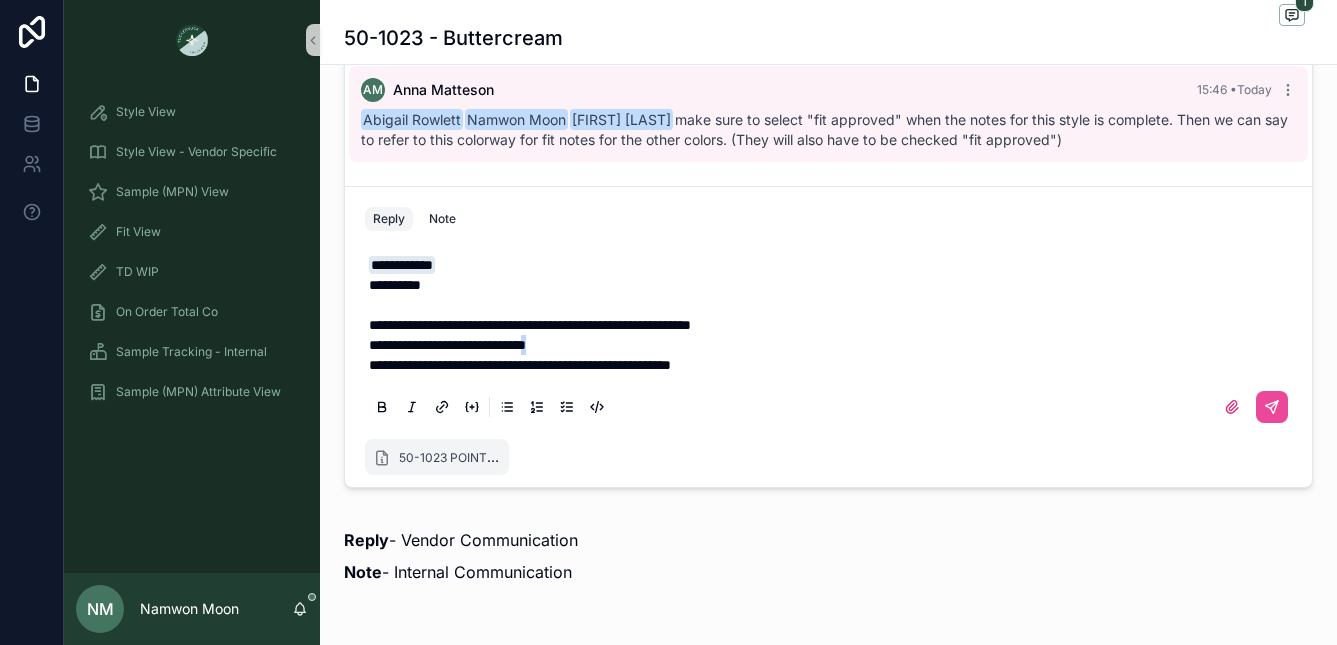 drag, startPoint x: 577, startPoint y: 345, endPoint x: 604, endPoint y: 348, distance: 27.166155 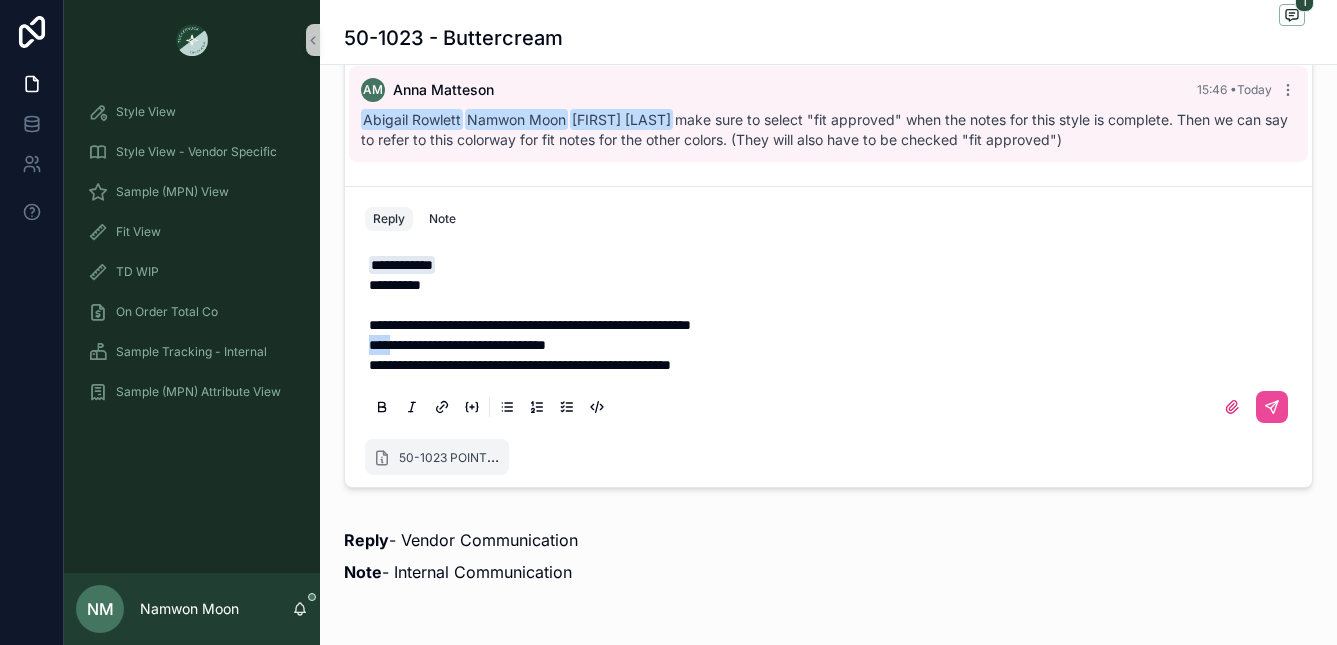 drag, startPoint x: 388, startPoint y: 345, endPoint x: 370, endPoint y: 346, distance: 18.027756 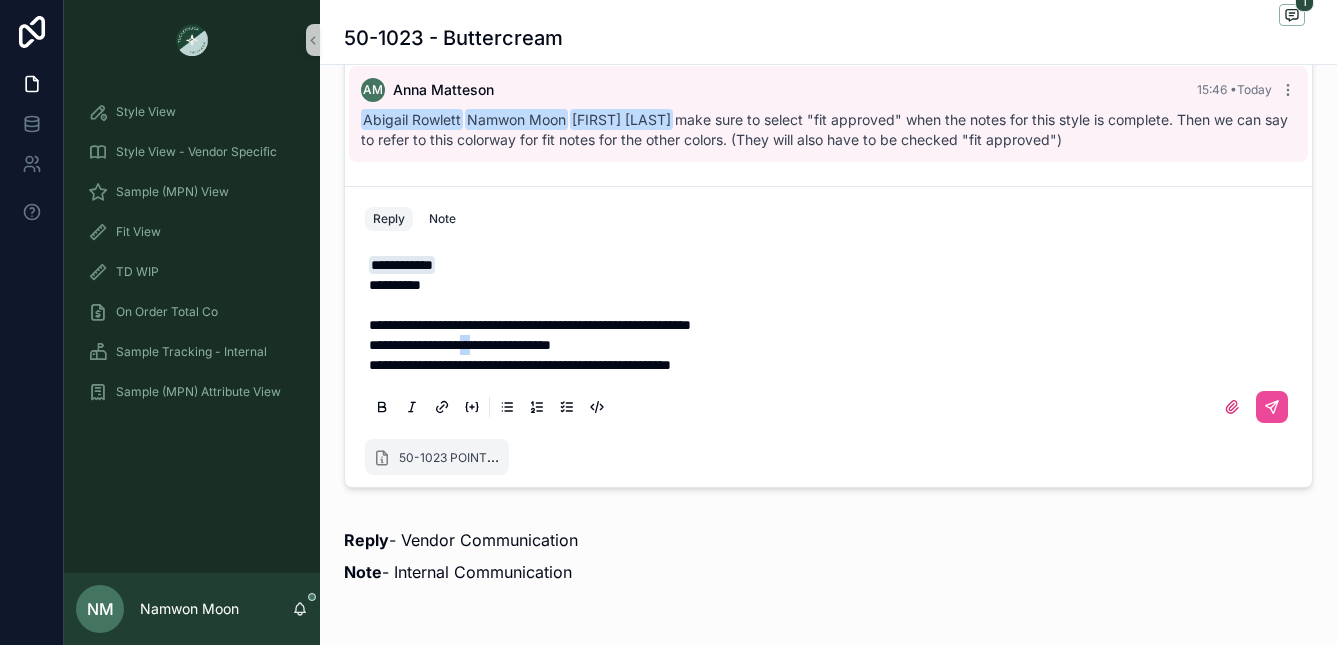 click on "**********" at bounding box center (460, 345) 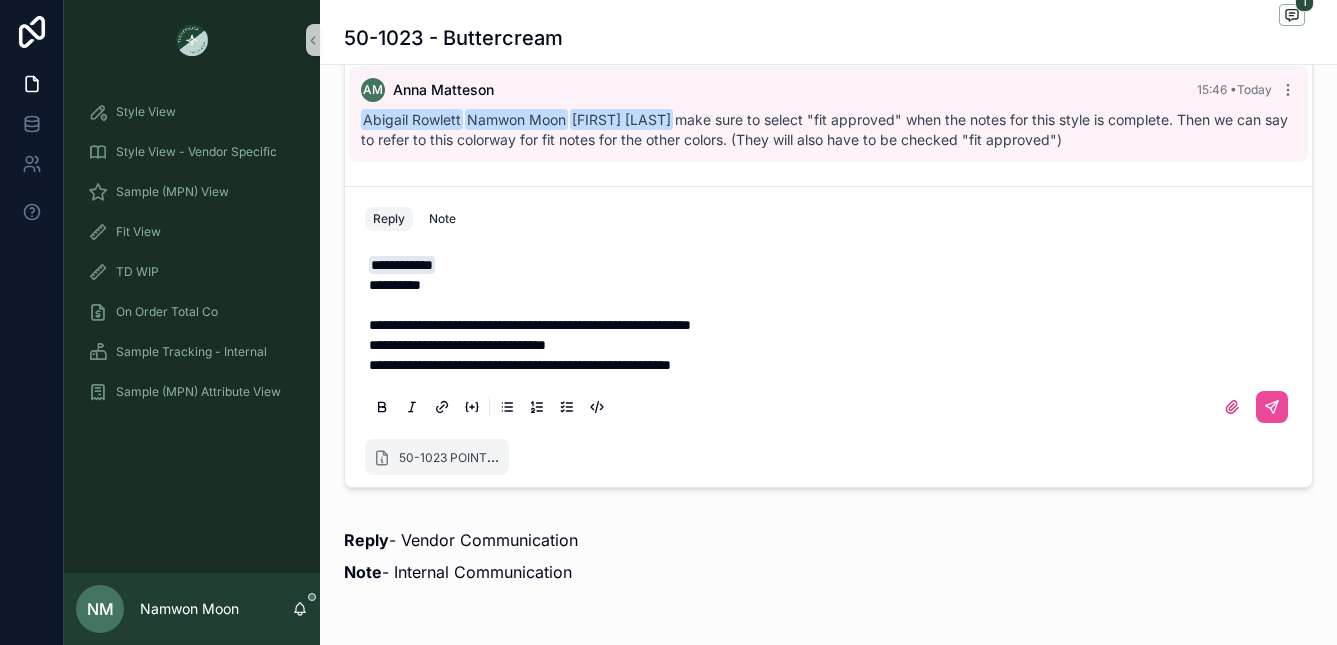 click on "**********" at bounding box center (832, 345) 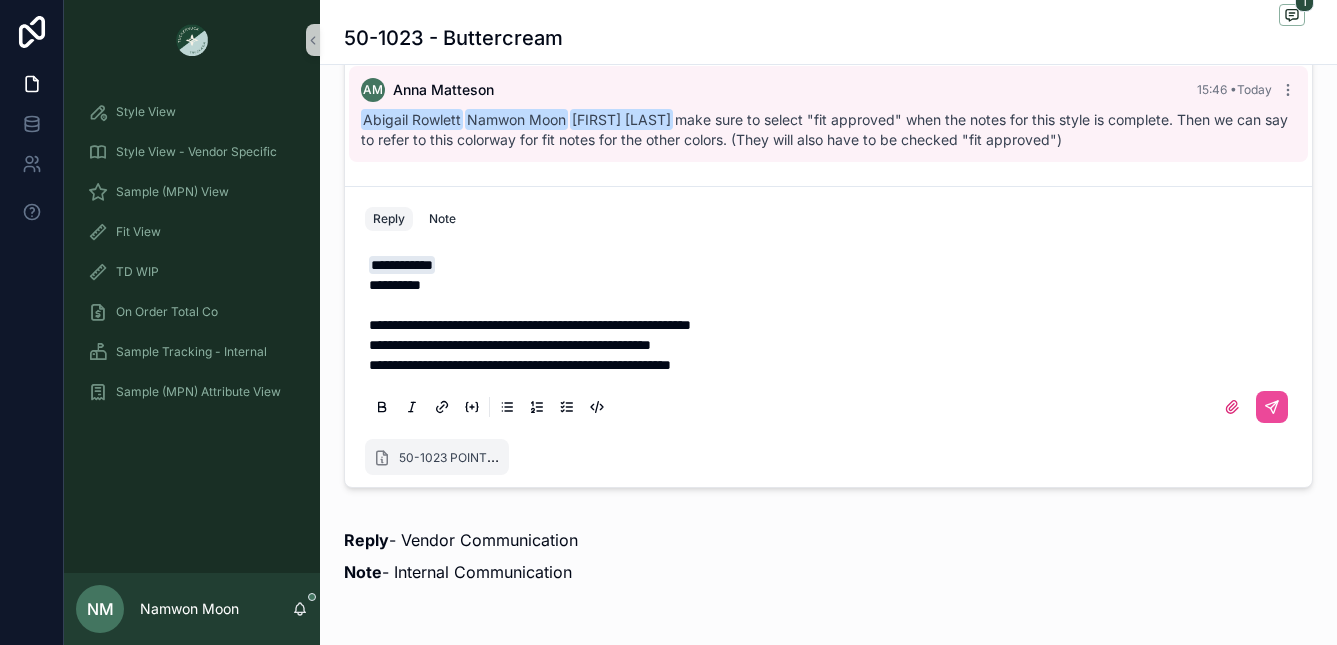 click on "**********" at bounding box center [510, 345] 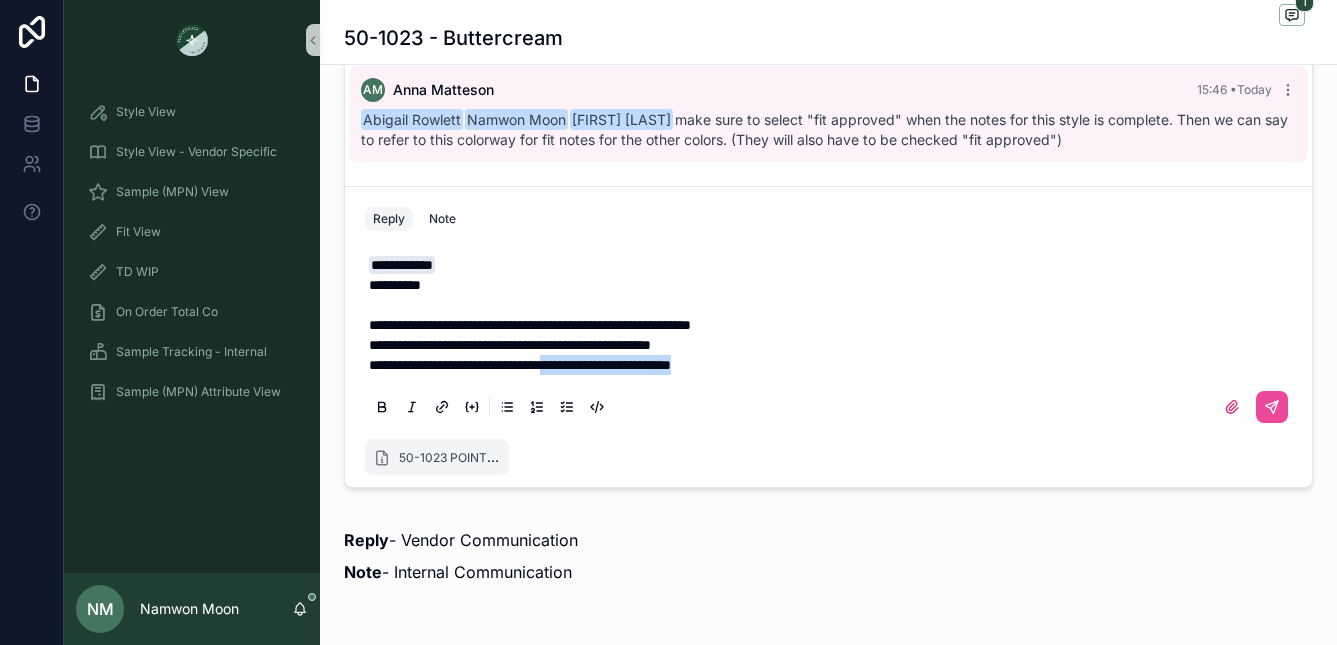 drag, startPoint x: 767, startPoint y: 367, endPoint x: 603, endPoint y: 366, distance: 164.00305 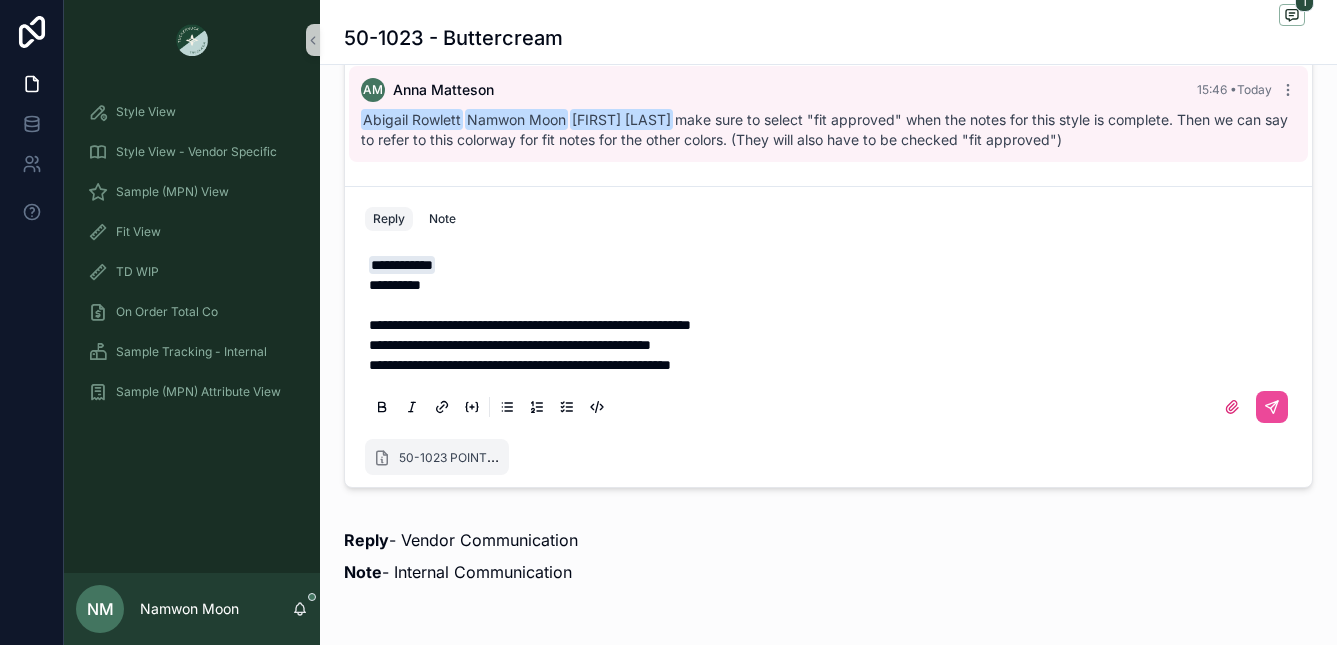 click on "**********" at bounding box center [510, 345] 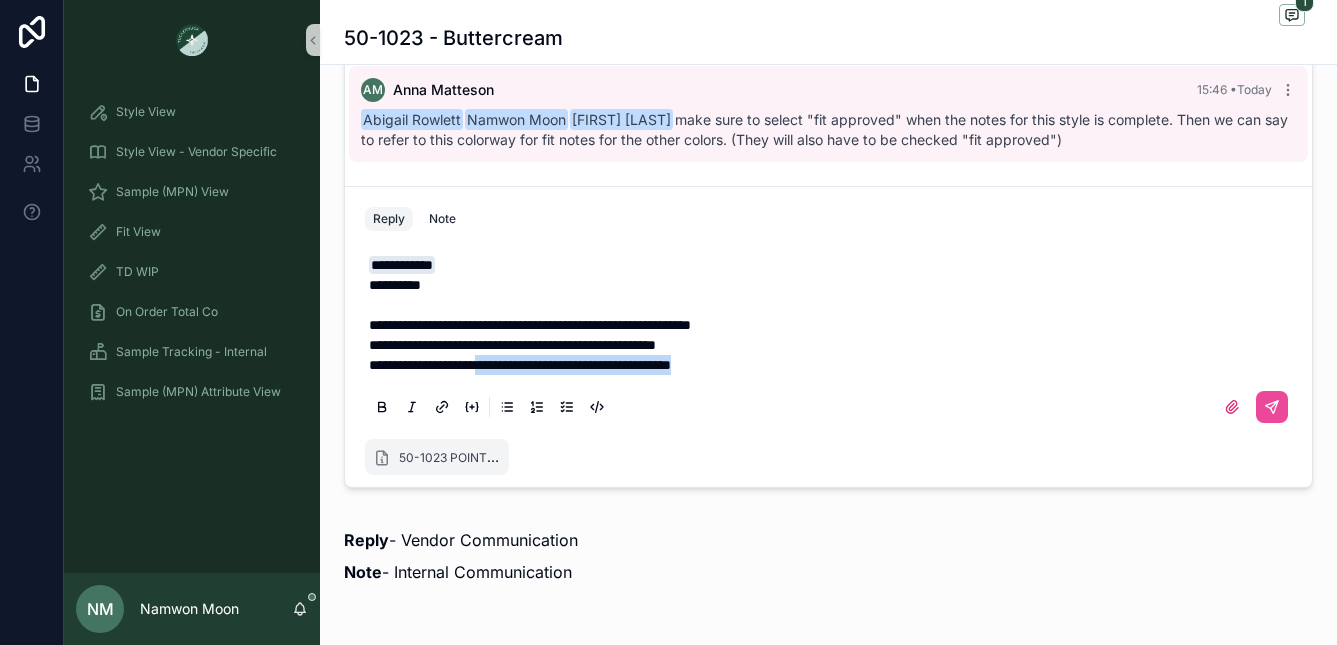 drag, startPoint x: 770, startPoint y: 370, endPoint x: 513, endPoint y: 368, distance: 257.00778 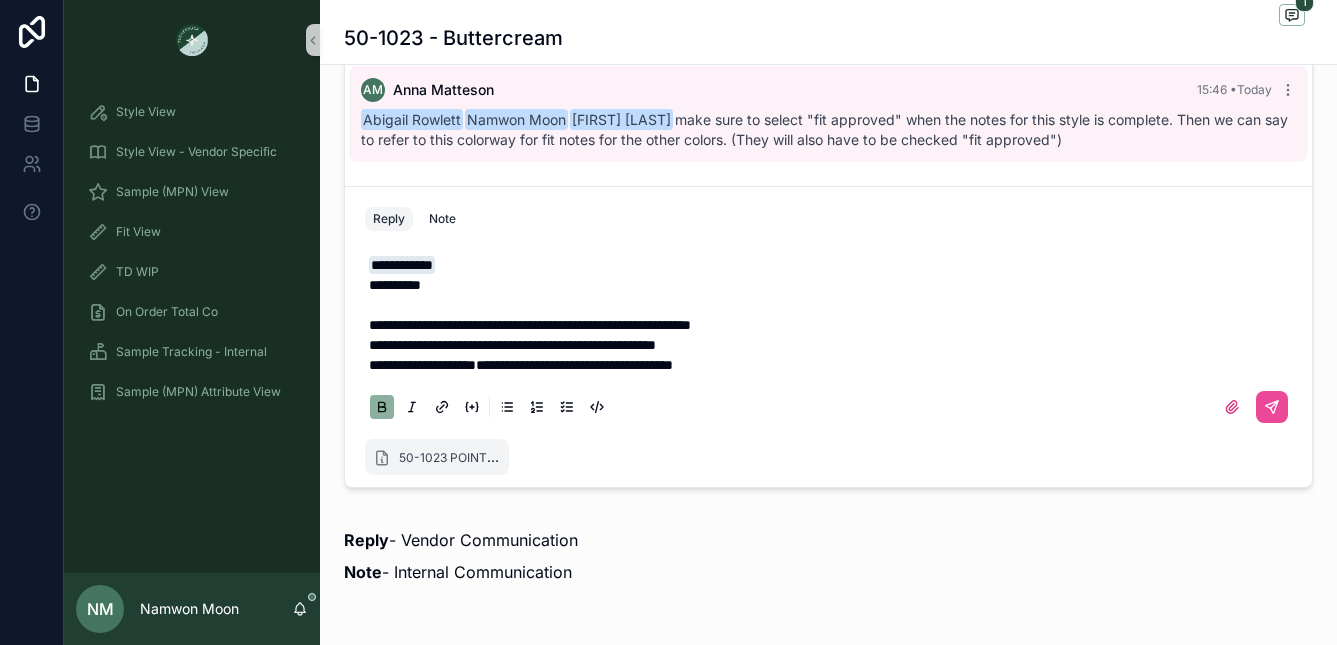 click 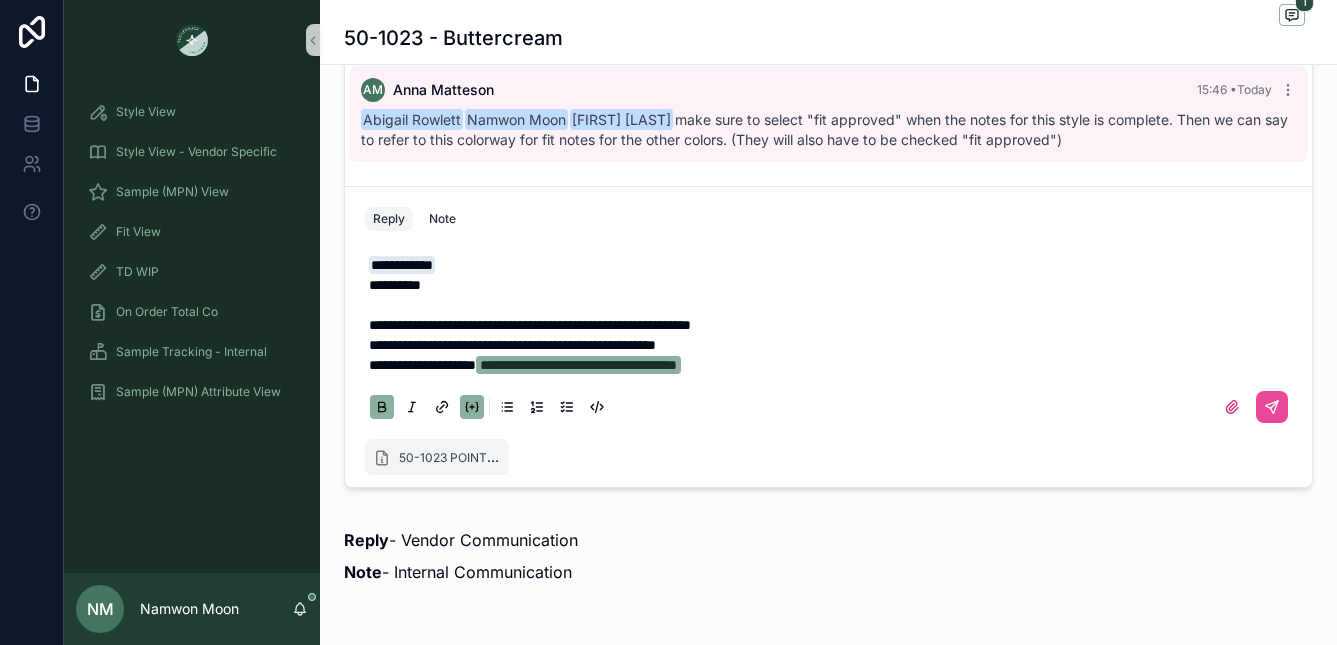 click 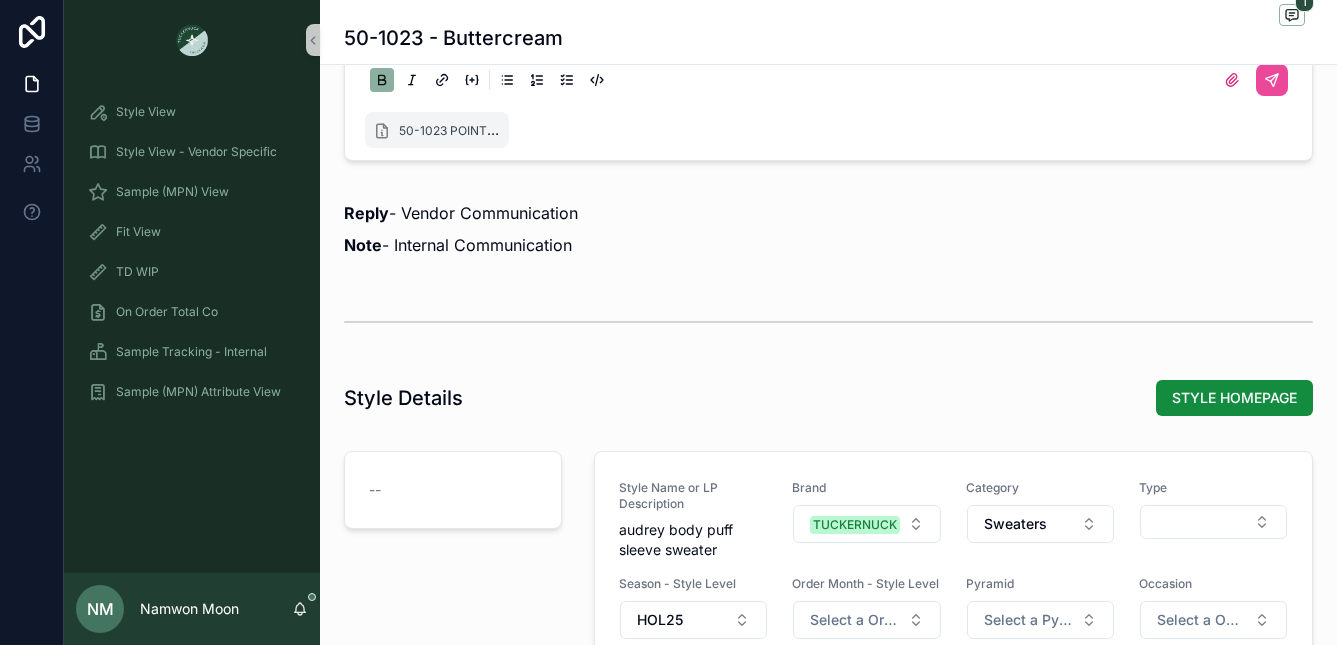 scroll, scrollTop: 1293, scrollLeft: 0, axis: vertical 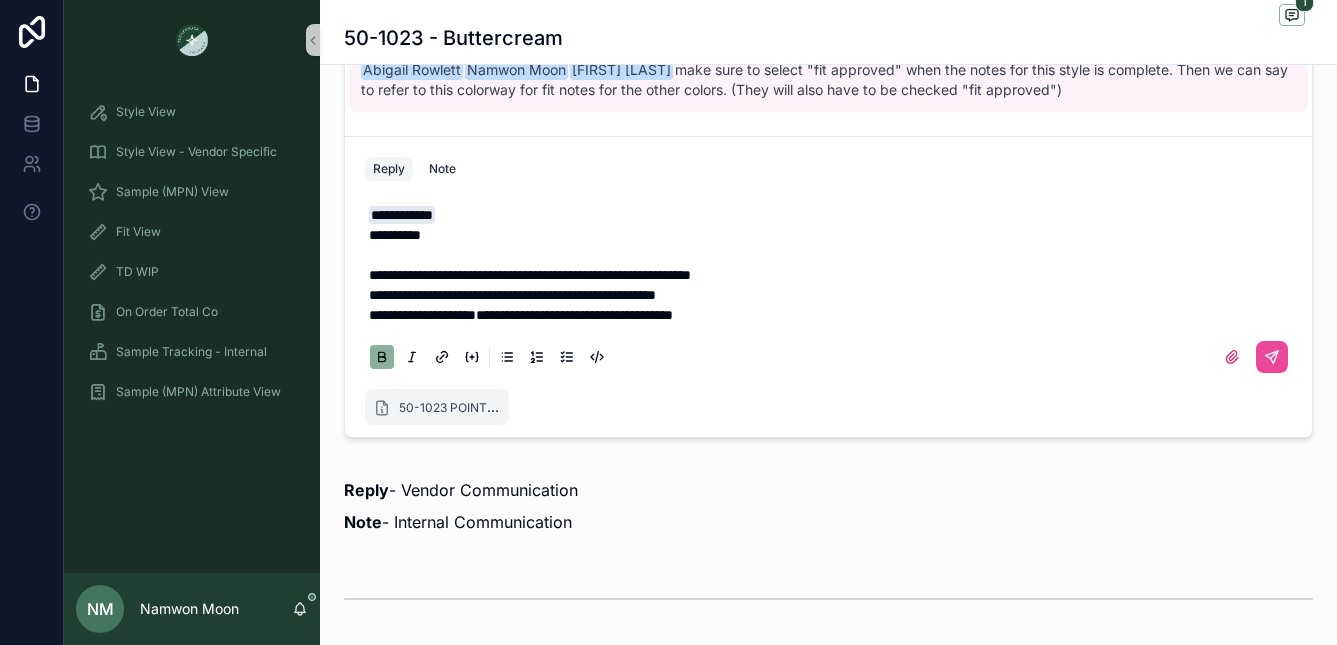 click on "50-1023 POINTELLE AUDREY SWEATER_KUODIAN_PPS App_8.6.25.xlsx" at bounding box center [828, 411] 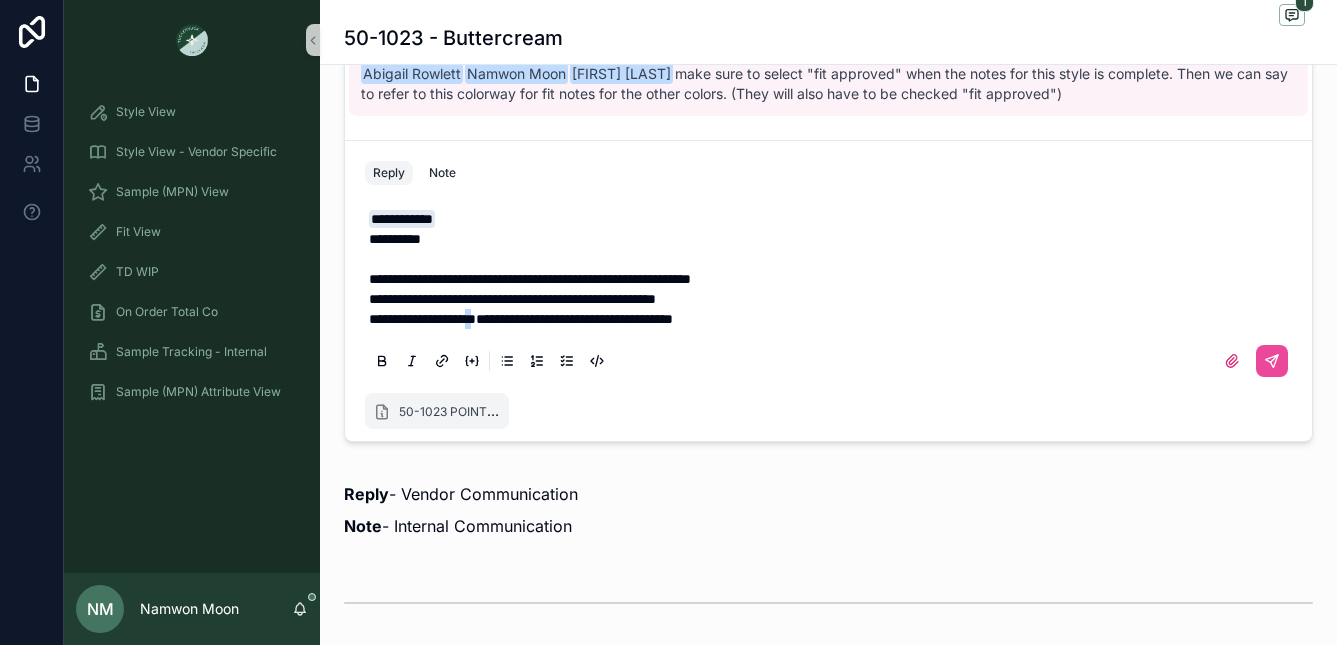 click on "**********" at bounding box center [422, 319] 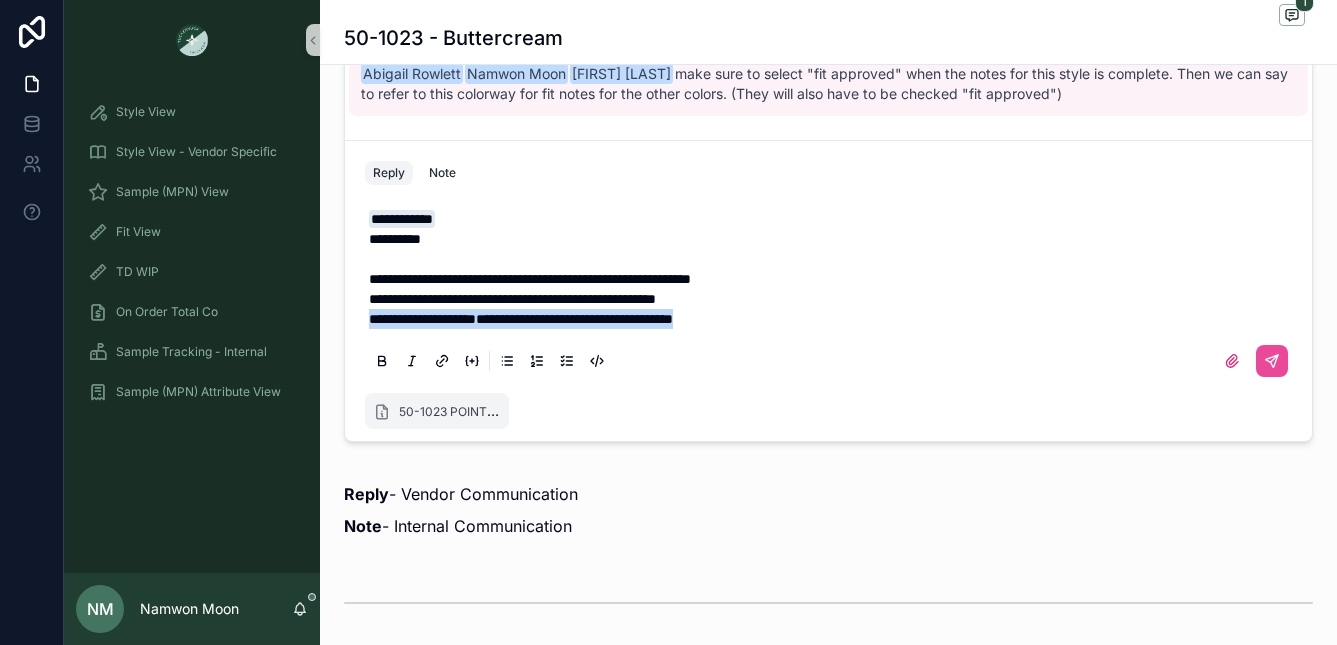 drag, startPoint x: 773, startPoint y: 319, endPoint x: 351, endPoint y: 318, distance: 422.0012 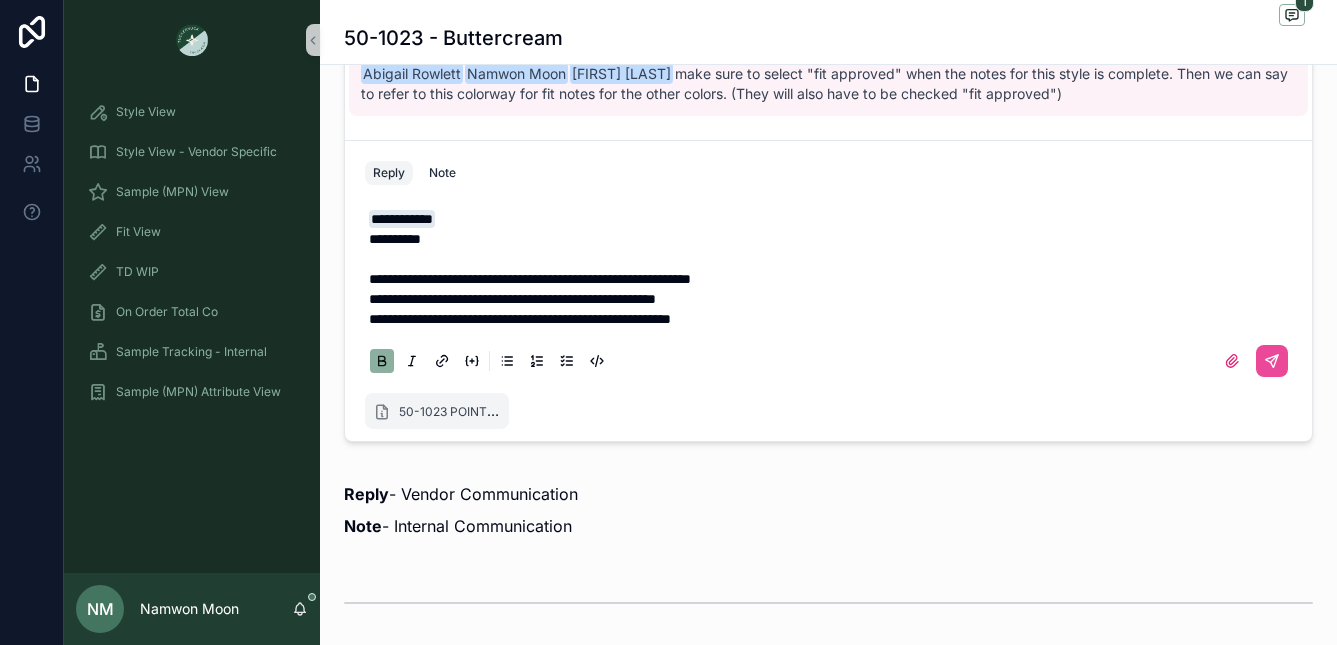 click at bounding box center (828, 361) 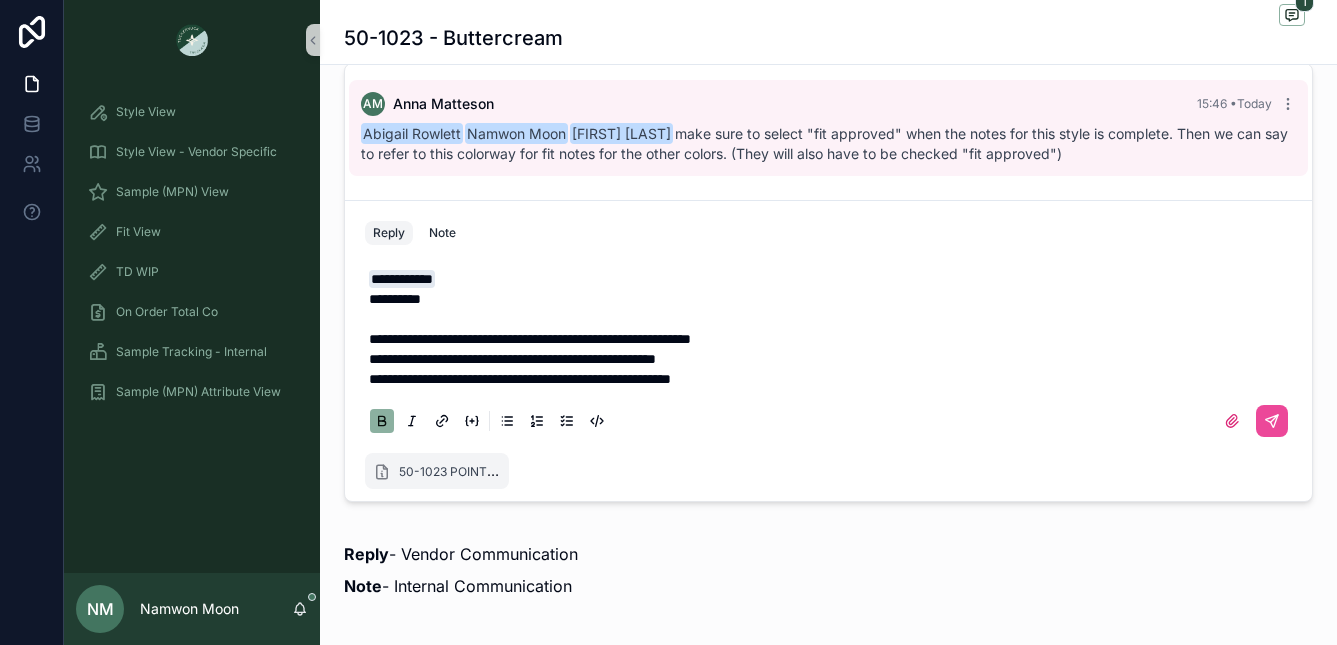 scroll, scrollTop: 1224, scrollLeft: 0, axis: vertical 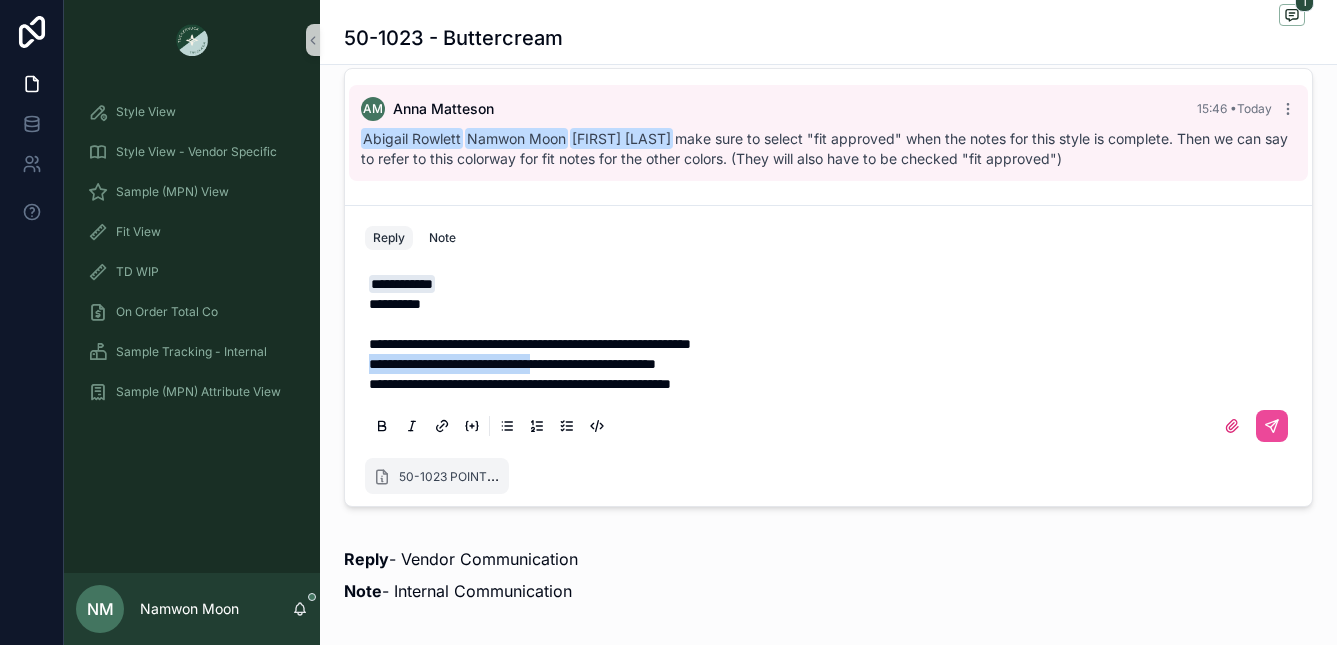 drag, startPoint x: 597, startPoint y: 365, endPoint x: 372, endPoint y: 363, distance: 225.0089 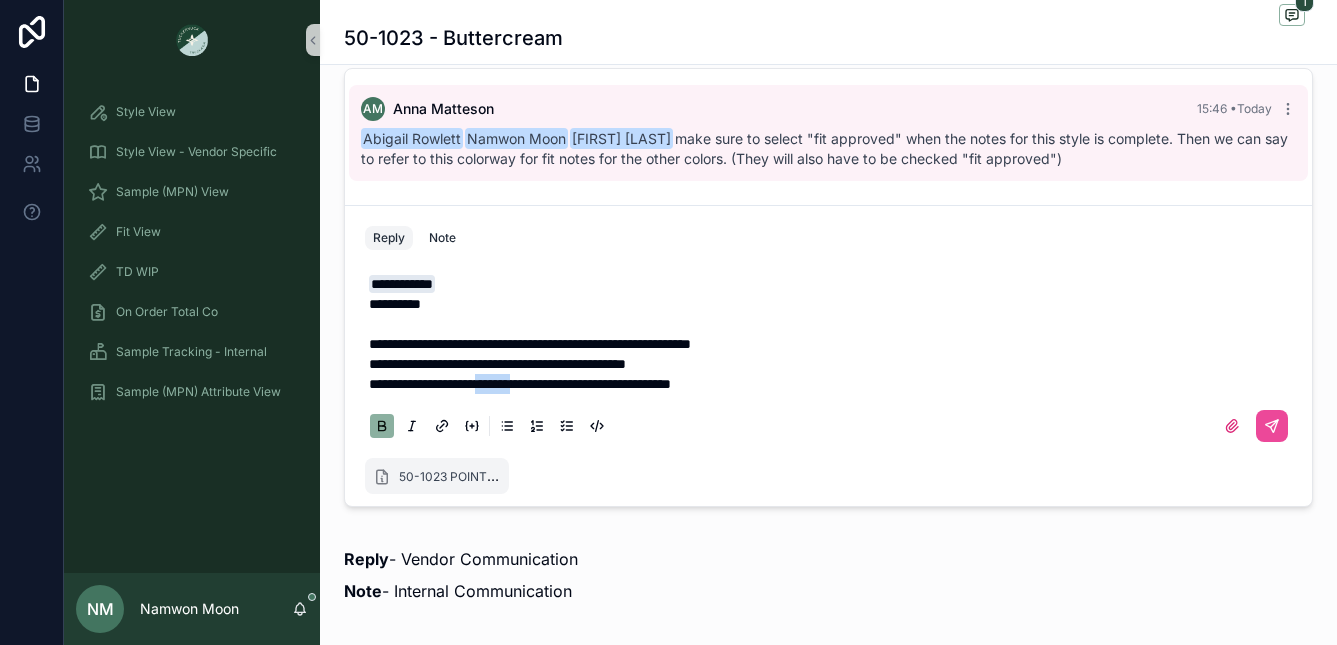 drag, startPoint x: 558, startPoint y: 387, endPoint x: 513, endPoint y: 384, distance: 45.099888 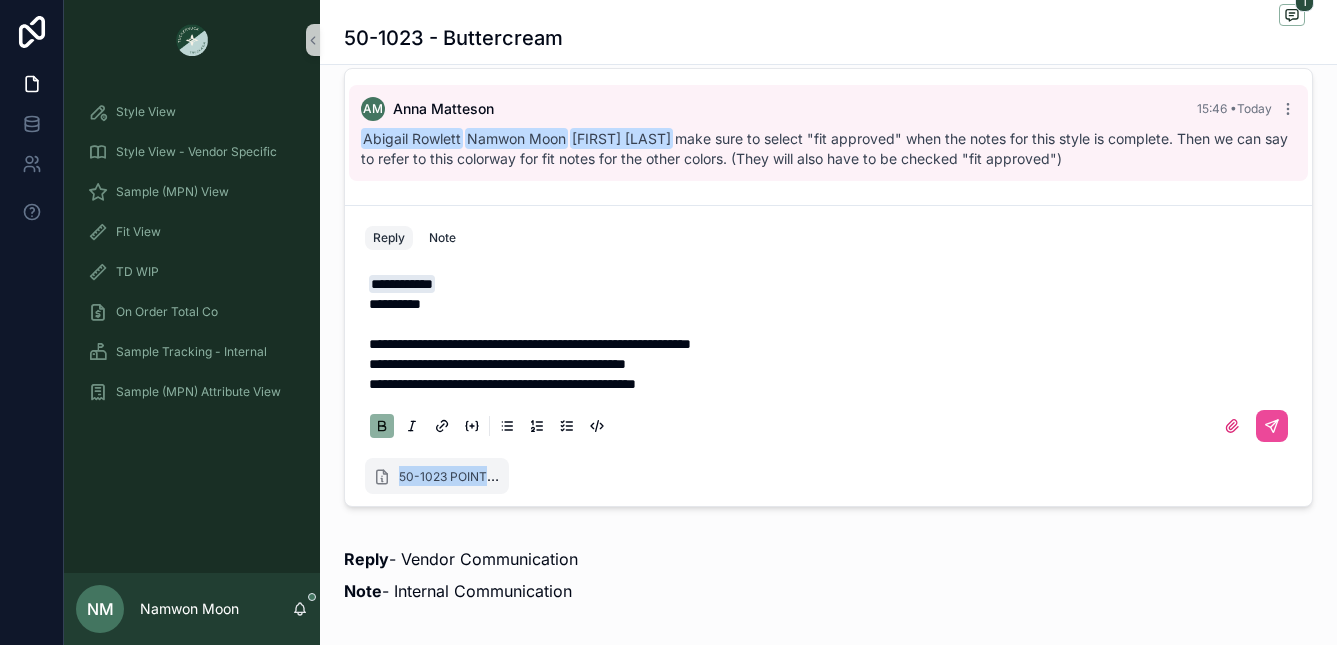 drag, startPoint x: 1215, startPoint y: 427, endPoint x: 906, endPoint y: 443, distance: 309.41397 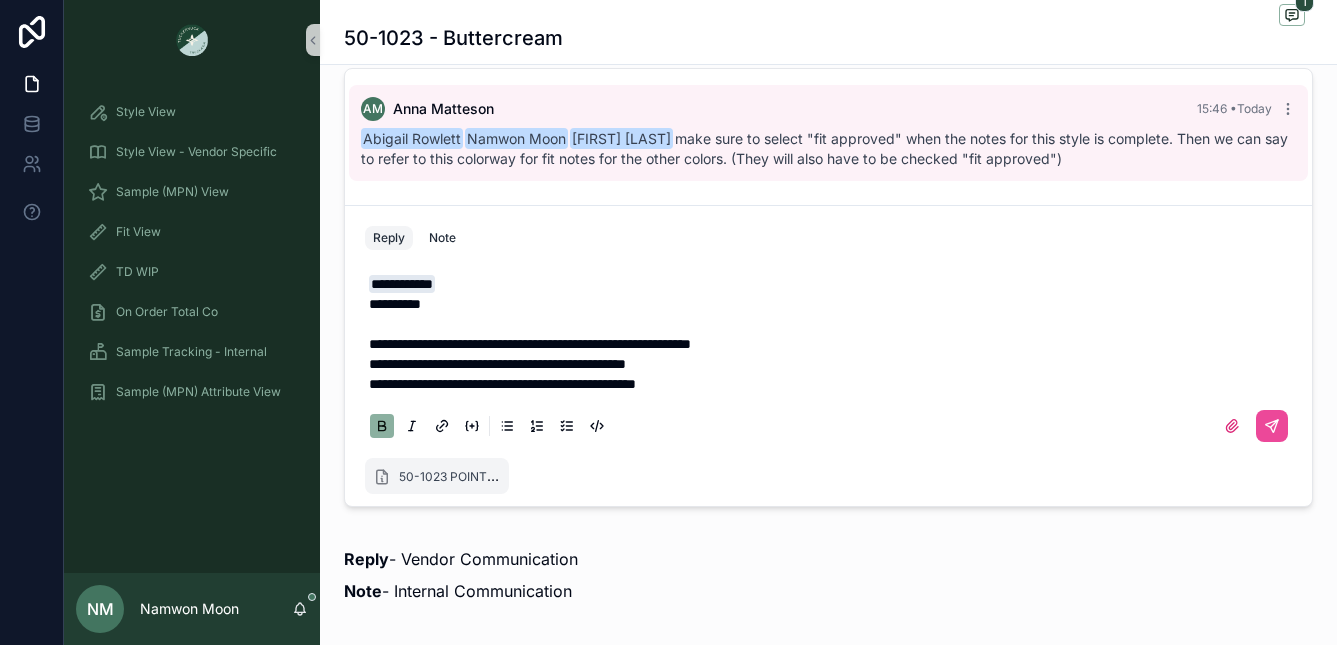 click on "**********" at bounding box center (832, 384) 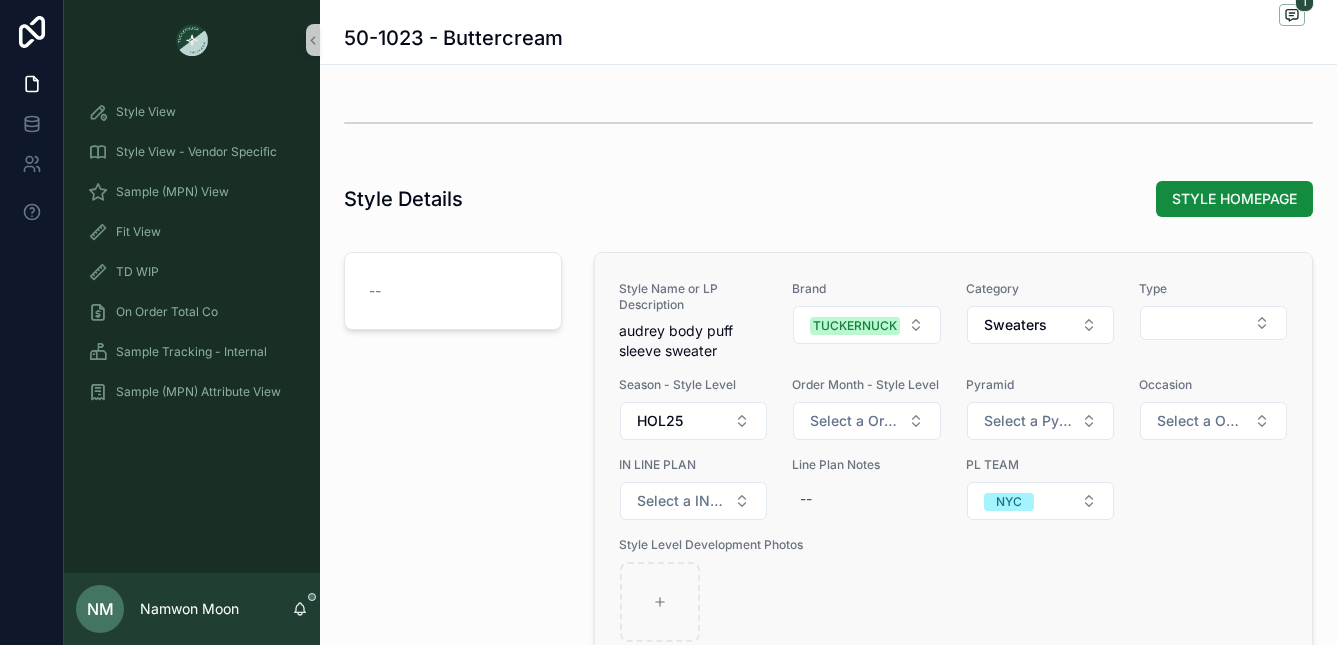 scroll, scrollTop: 1817, scrollLeft: 0, axis: vertical 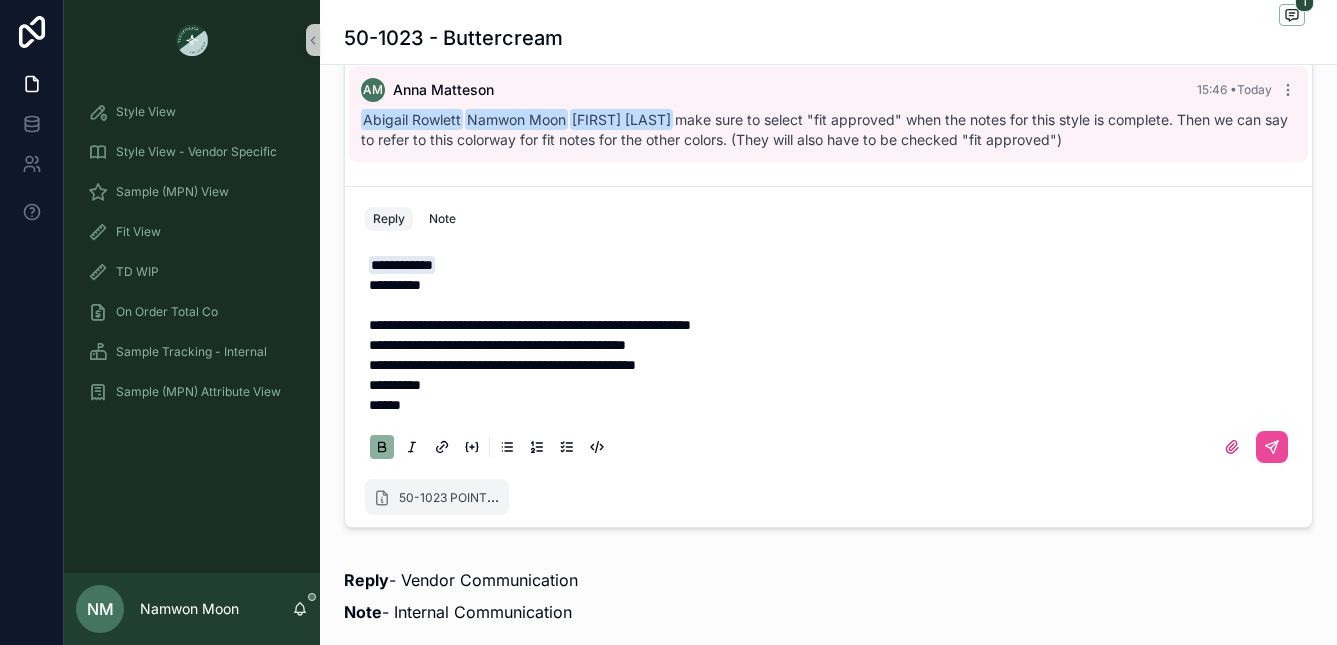 click on "******" at bounding box center (385, 405) 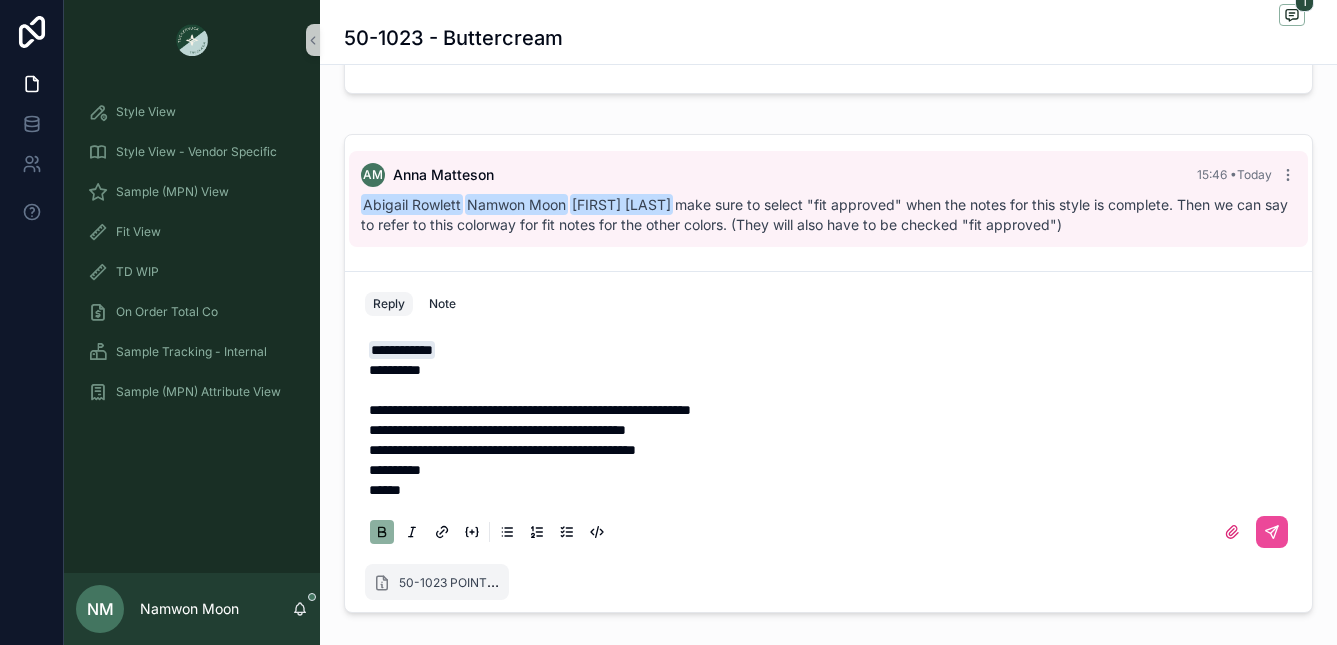 scroll, scrollTop: 1118, scrollLeft: 0, axis: vertical 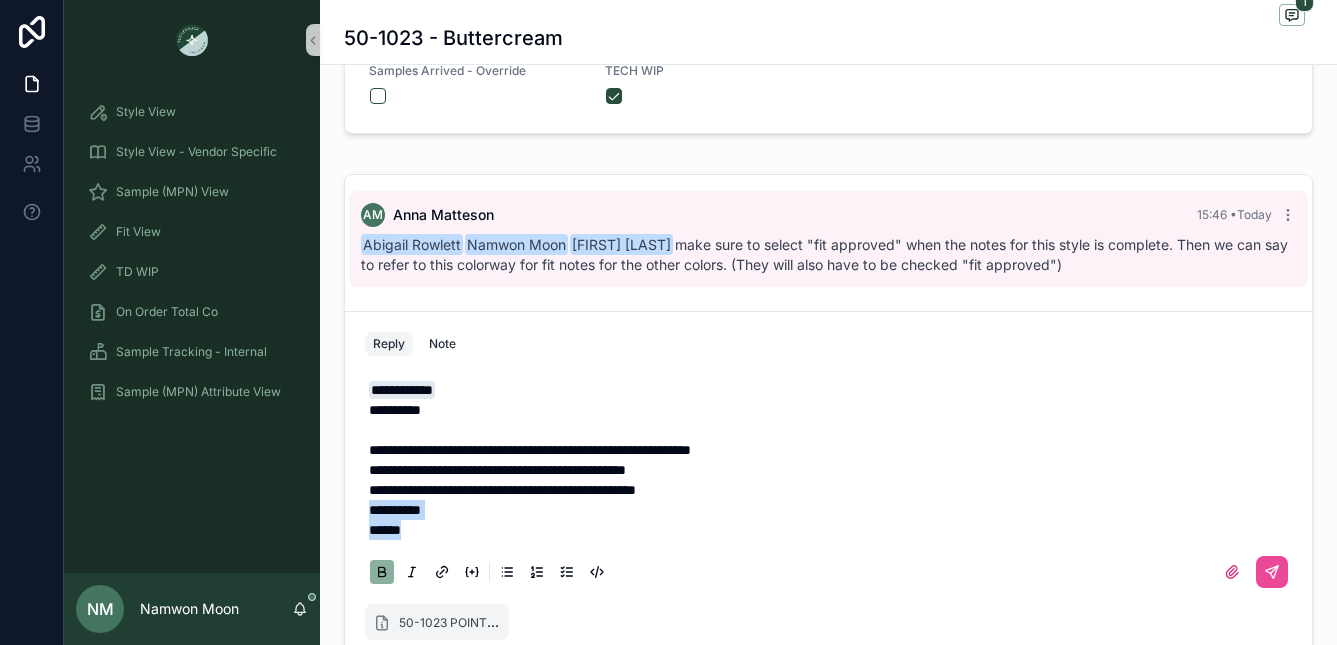drag, startPoint x: 419, startPoint y: 531, endPoint x: 364, endPoint y: 515, distance: 57.280014 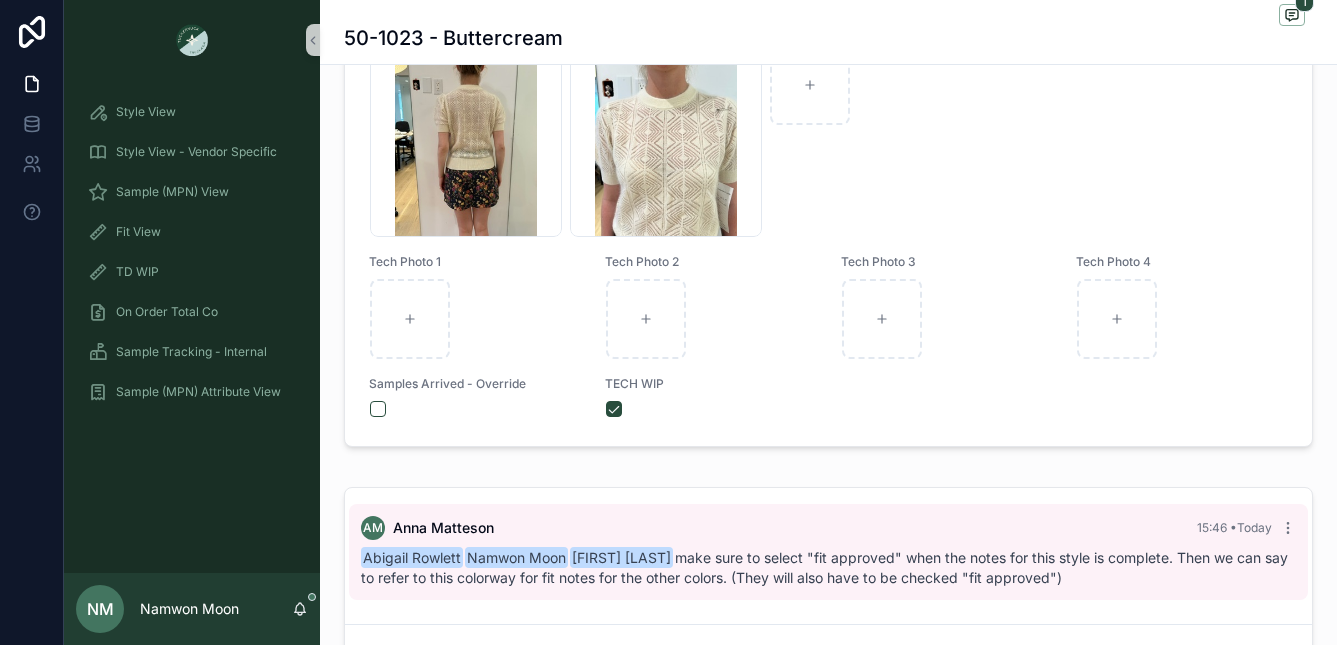 scroll, scrollTop: 704, scrollLeft: 0, axis: vertical 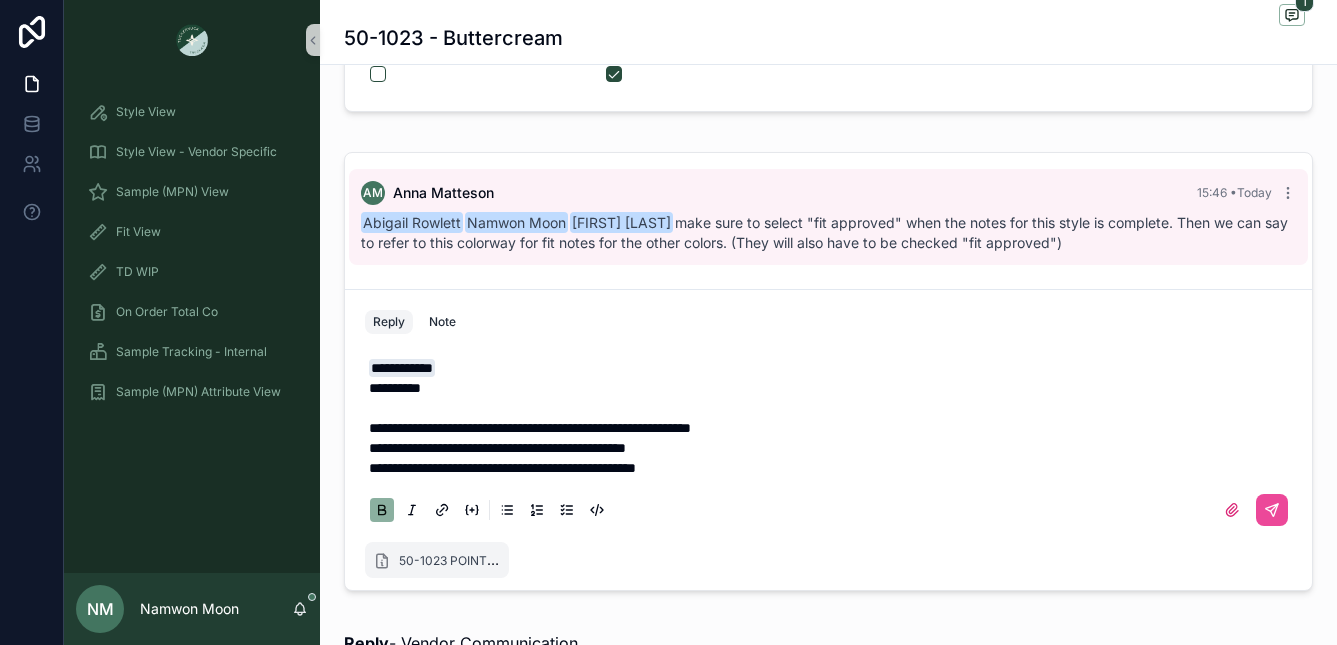 click on "**********" at bounding box center [832, 448] 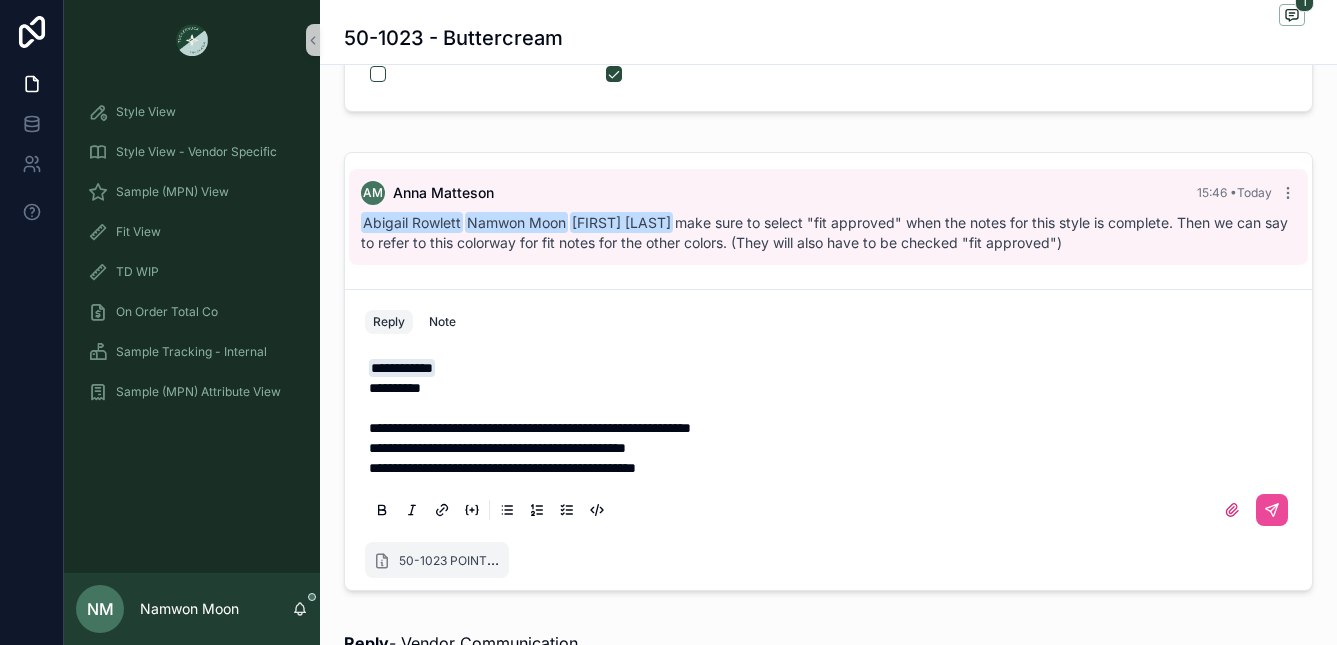 click on "**********" at bounding box center (832, 428) 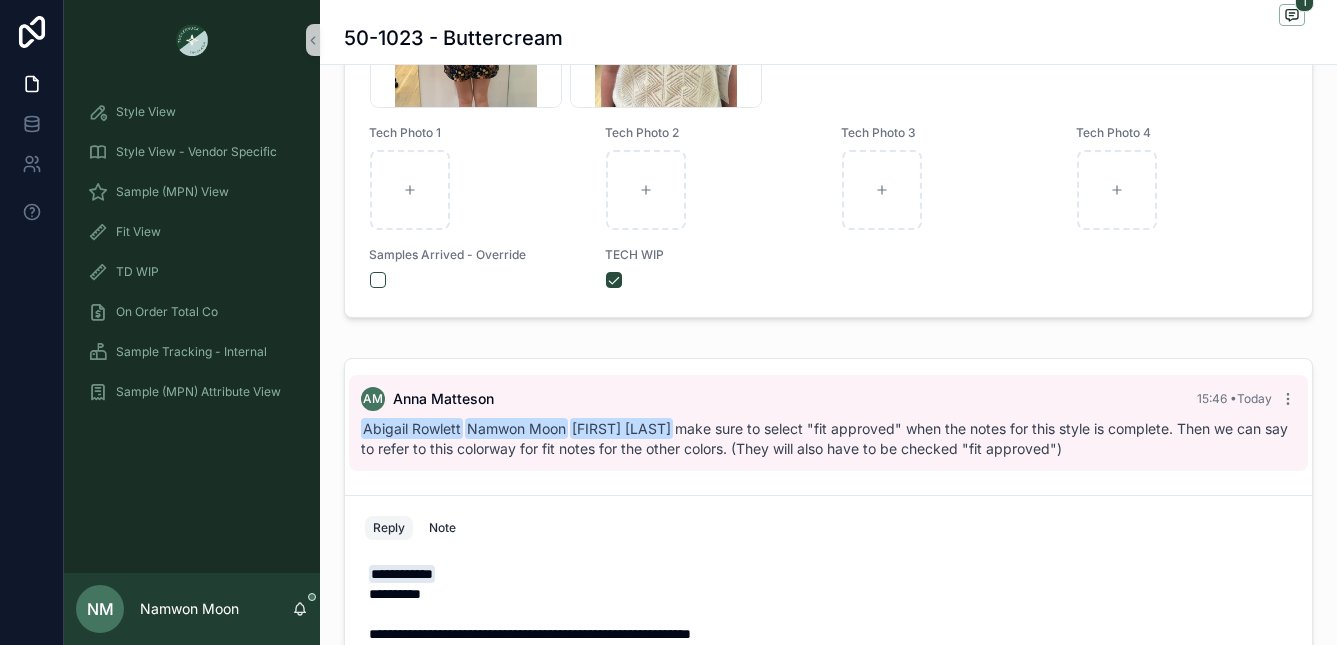 scroll, scrollTop: 868, scrollLeft: 0, axis: vertical 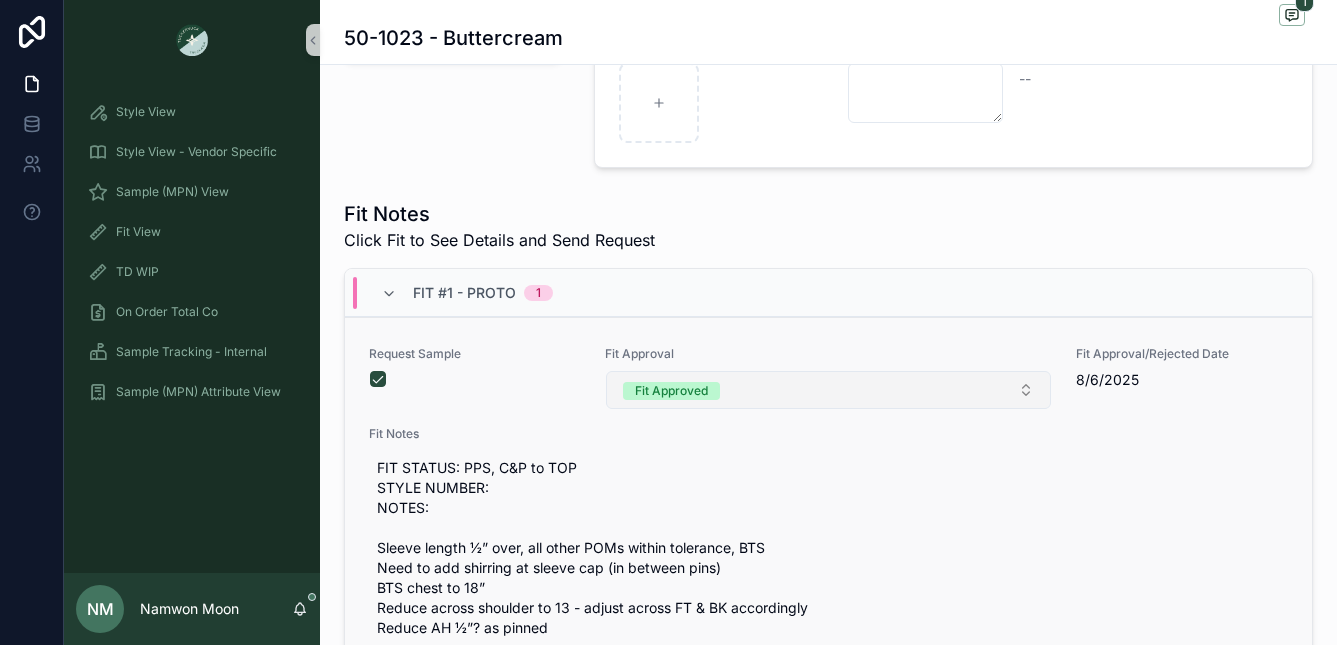 click on "Fit Approved" at bounding box center (829, 390) 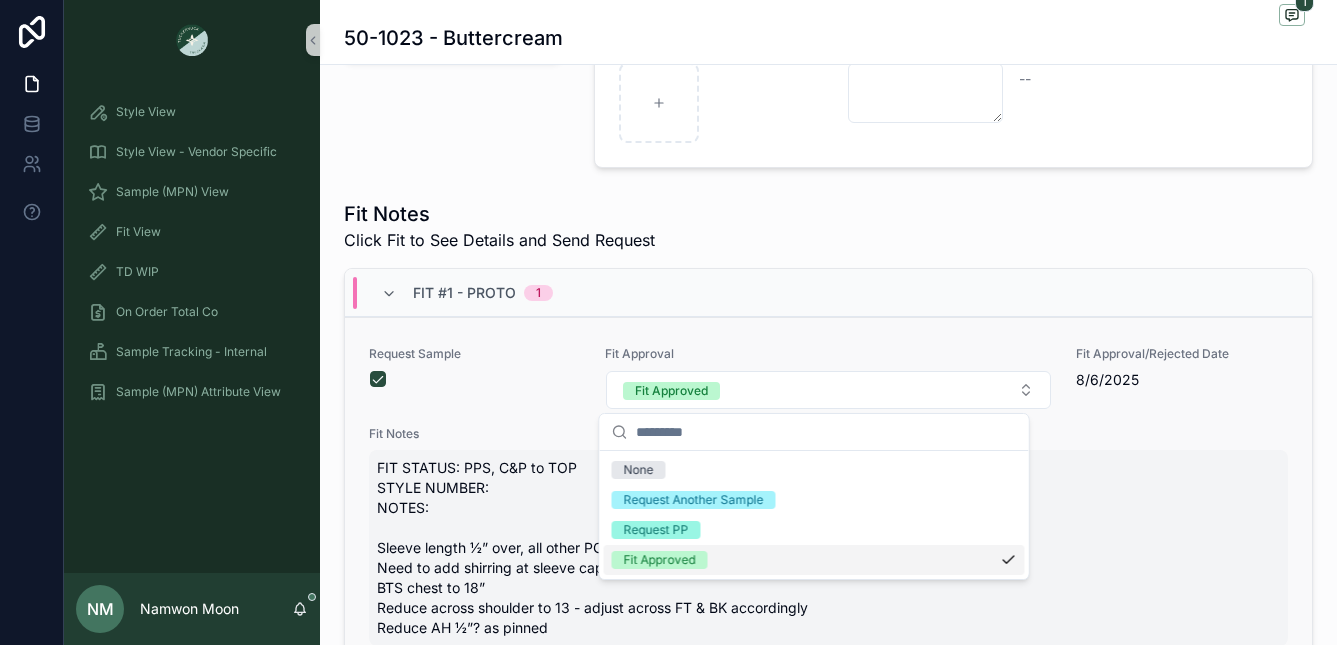 click on "FIT STATUS: PPS, C&P to TOP
STYLE NUMBER:
NOTES:
Sleeve length ½” over, all other POMs within tolerance, BTS
Need to add shirring at sleeve cap (in between pins)
BTS chest to 18”
Reduce across shoulder to 13 - adjust across FT & BK accordingly
Reduce AH ½”? as pinned" at bounding box center (828, 548) 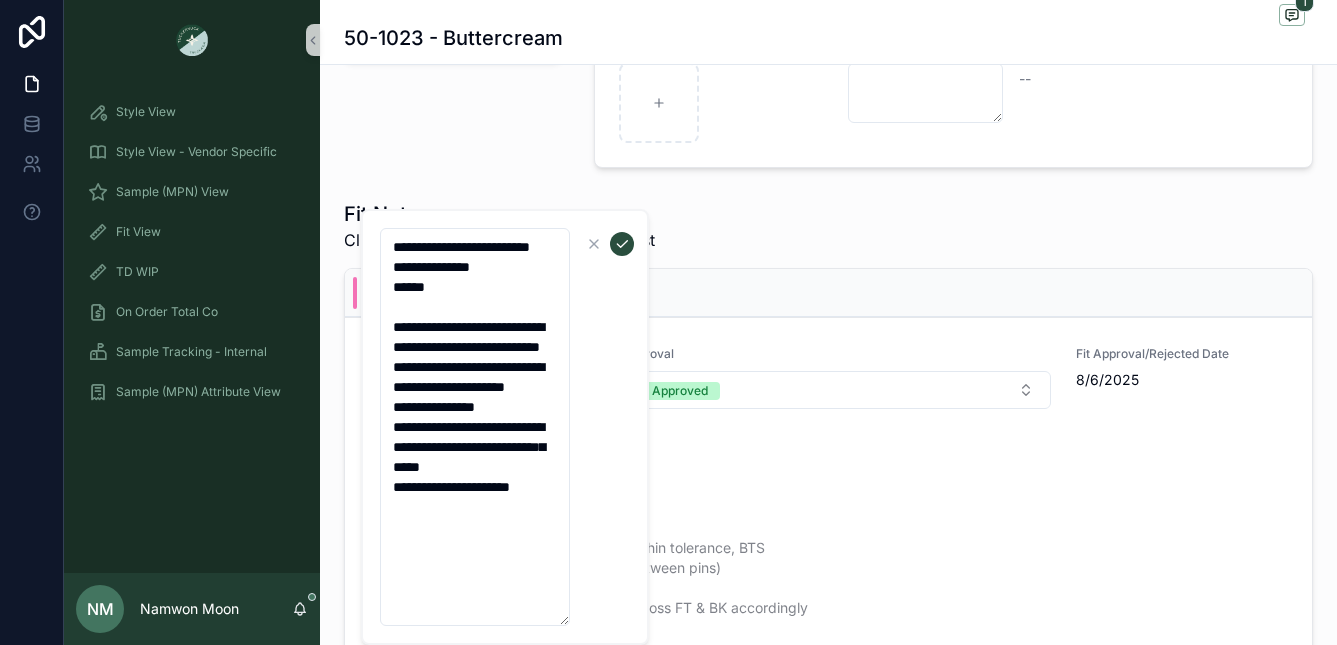 click on "Fit Notes Click Fit to See Details and Send Request" at bounding box center [828, 226] 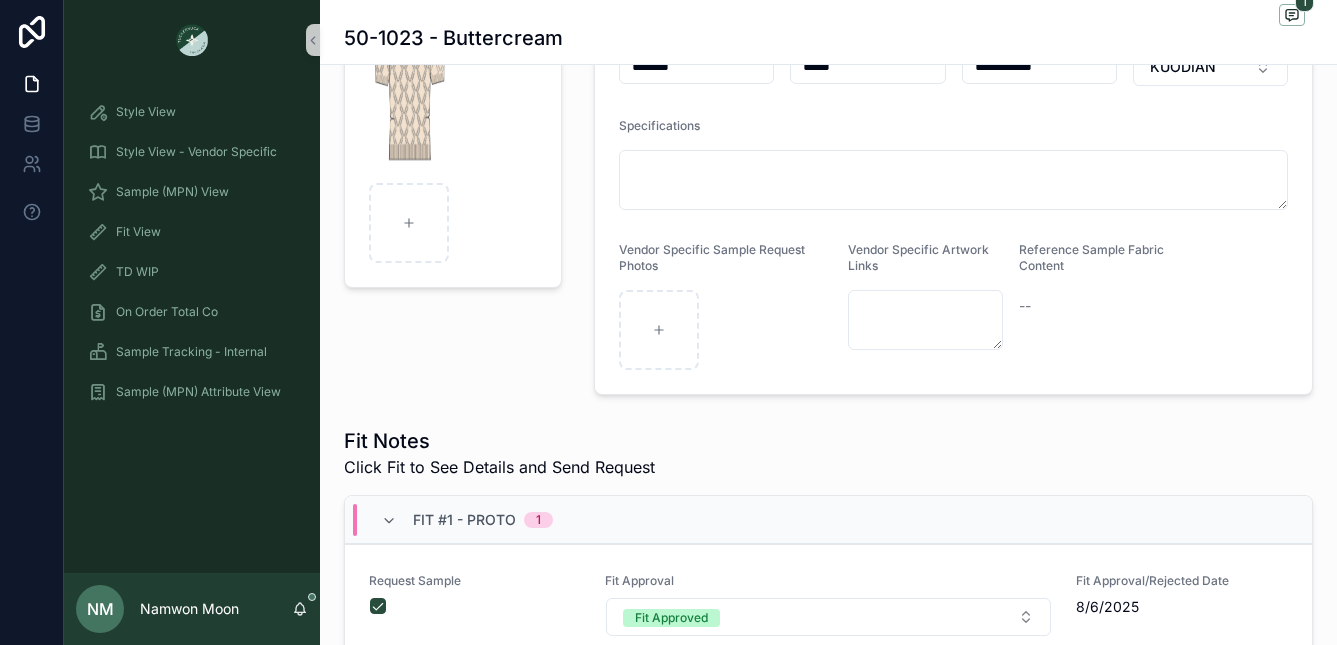 scroll, scrollTop: 494, scrollLeft: 0, axis: vertical 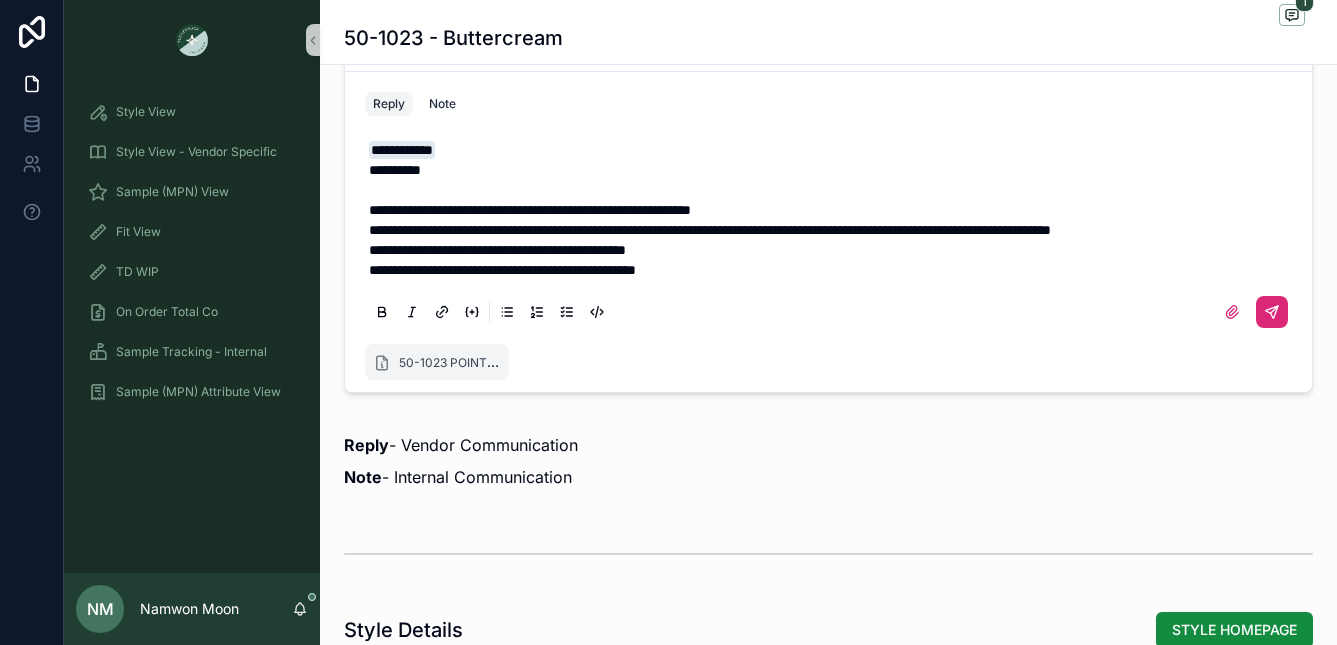 click 